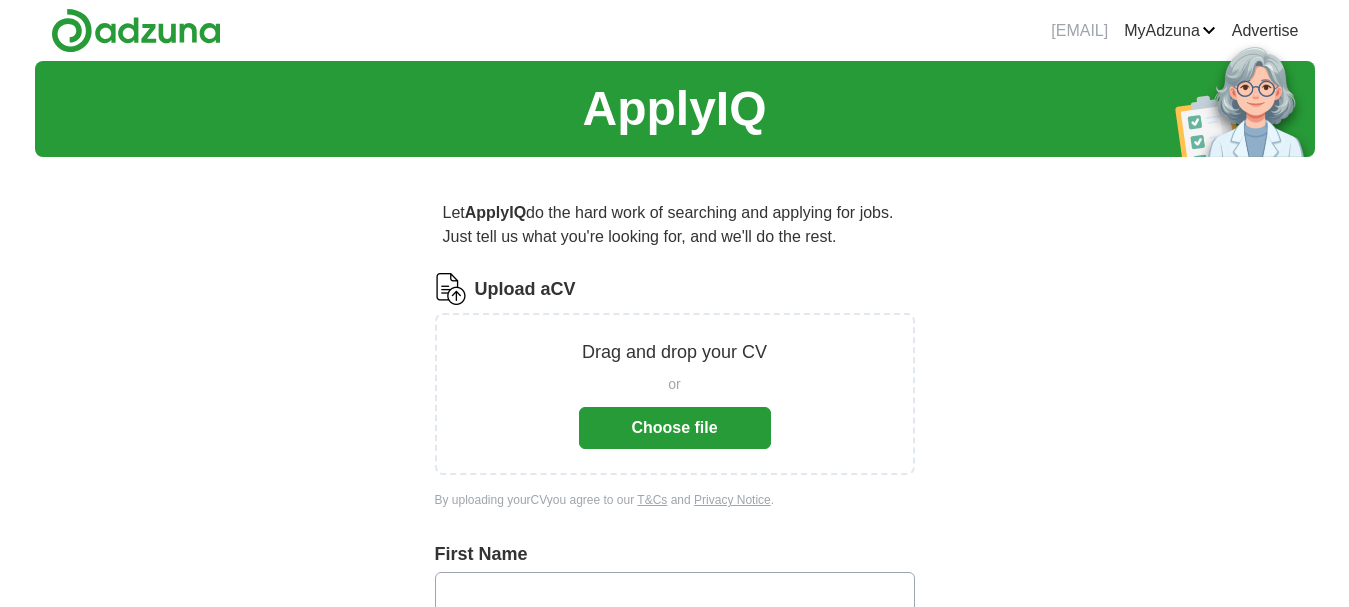scroll, scrollTop: 0, scrollLeft: 0, axis: both 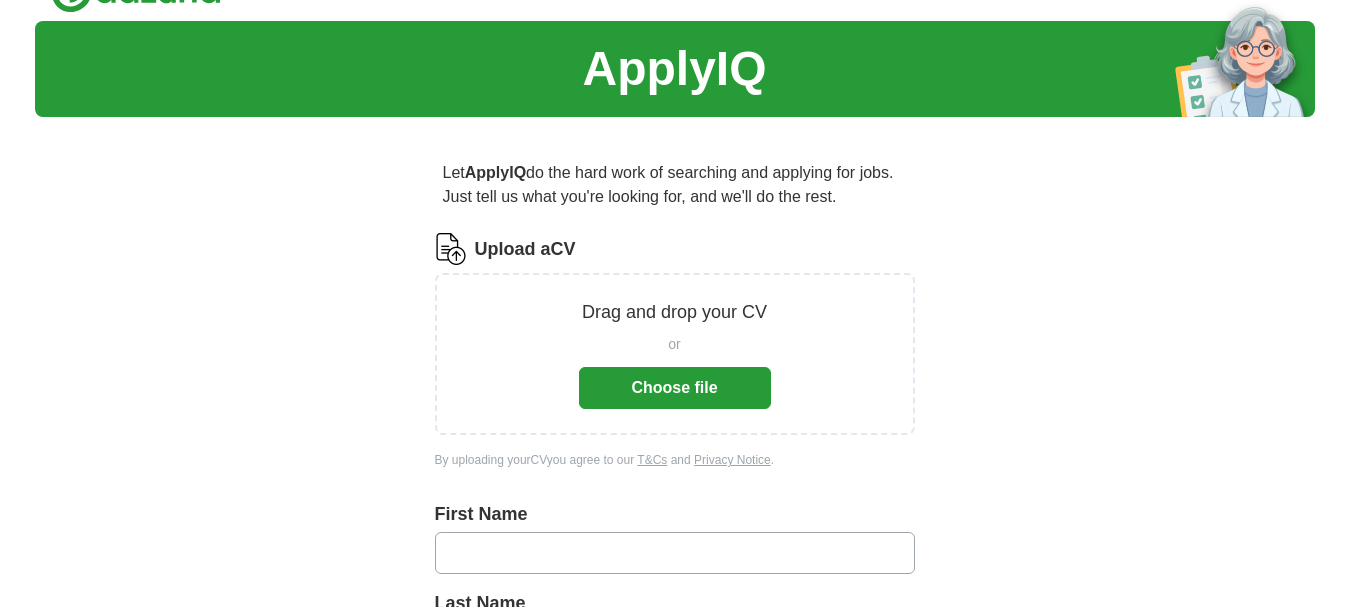 click on "Choose file" at bounding box center [675, 388] 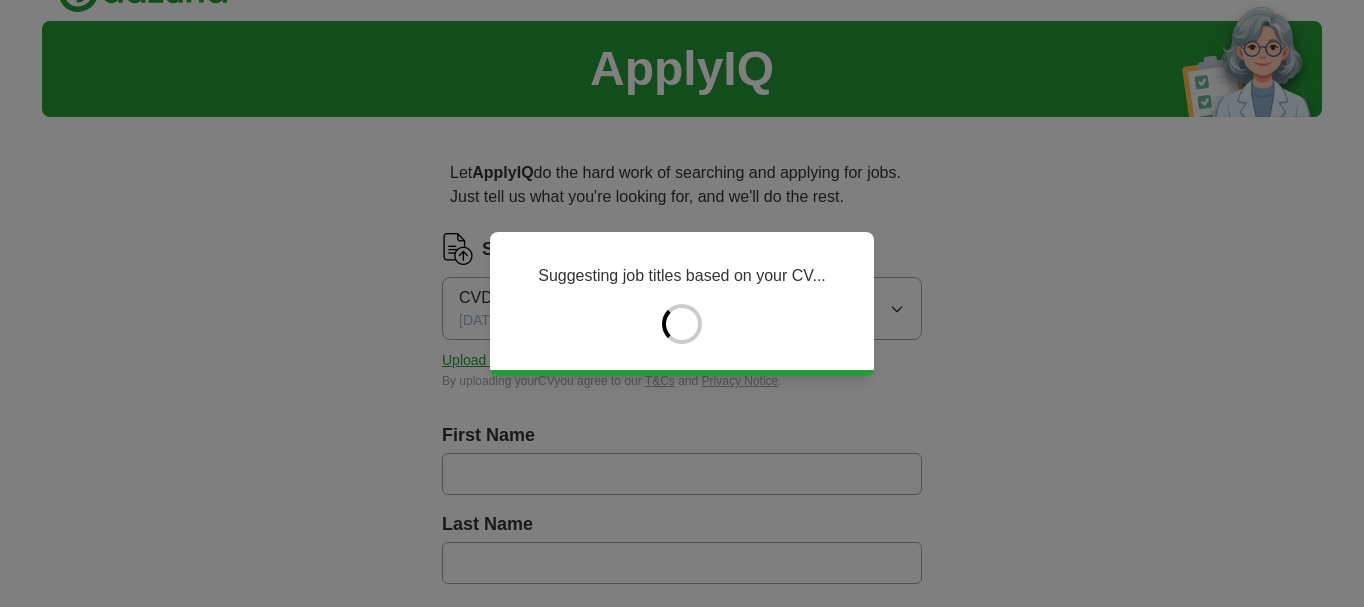 type on "*****" 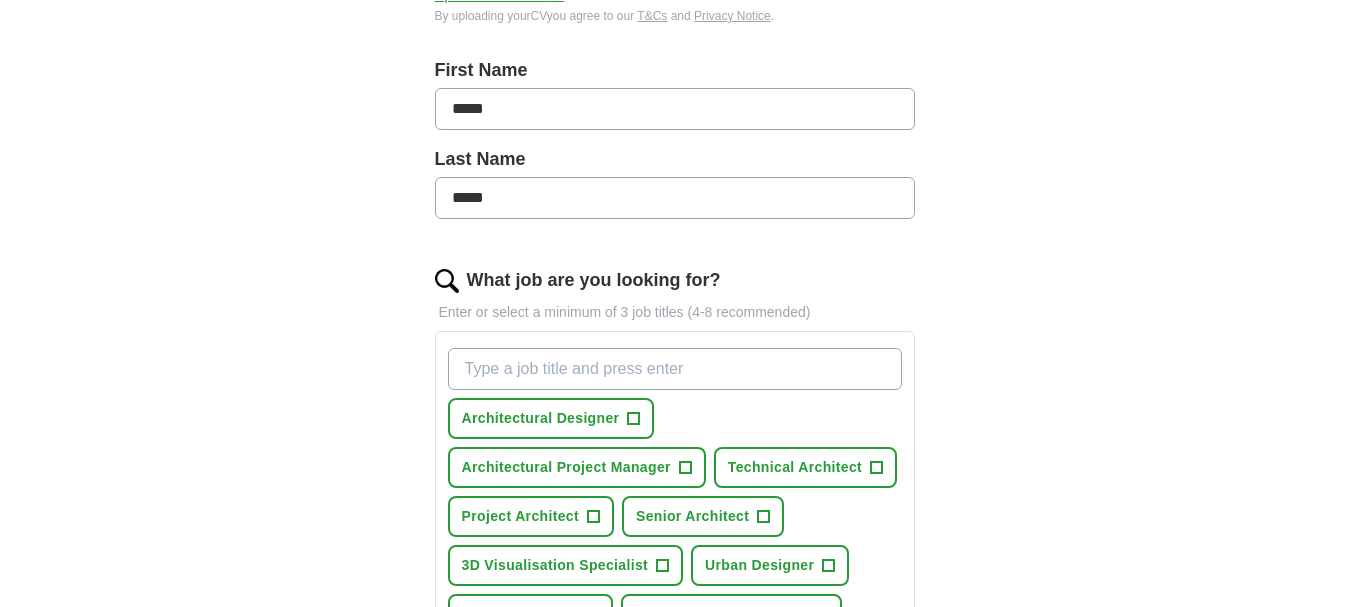scroll, scrollTop: 440, scrollLeft: 0, axis: vertical 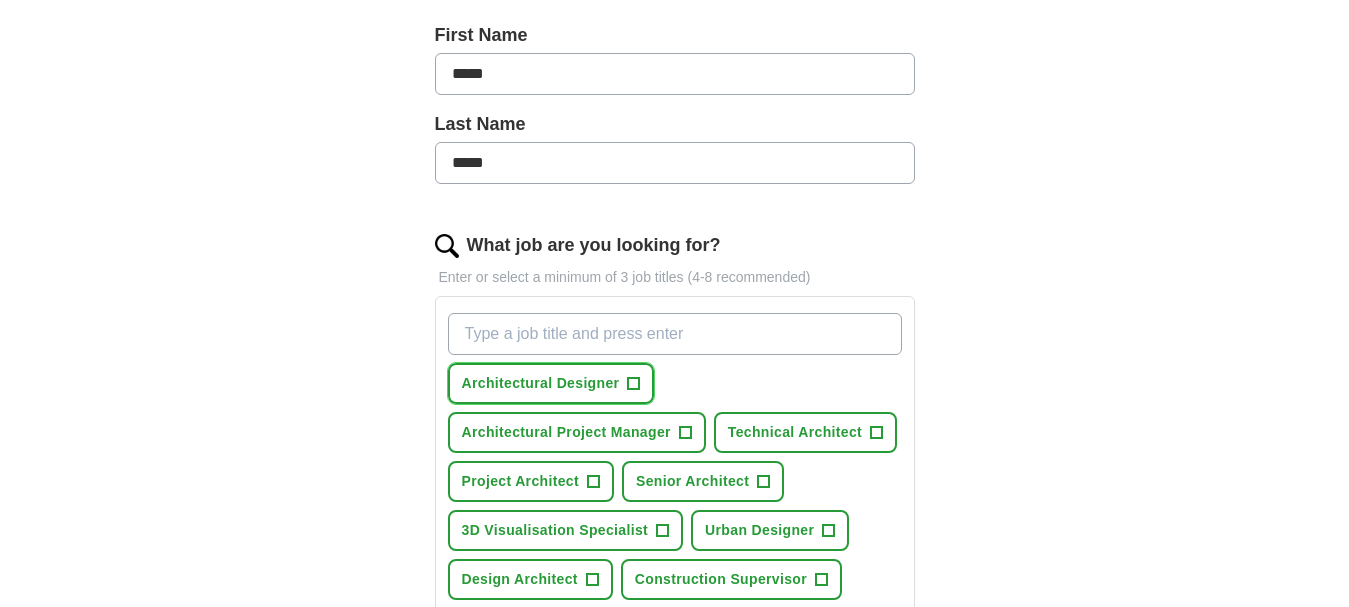 click on "Architectural Designer" at bounding box center (541, 383) 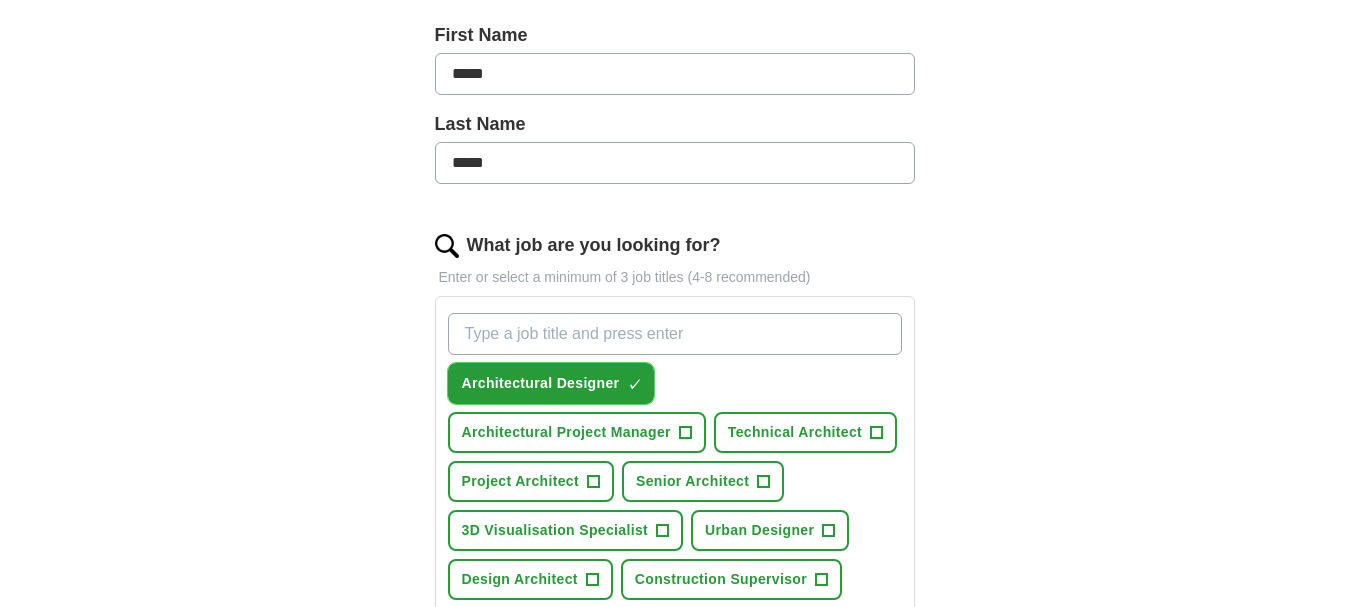 scroll, scrollTop: 540, scrollLeft: 0, axis: vertical 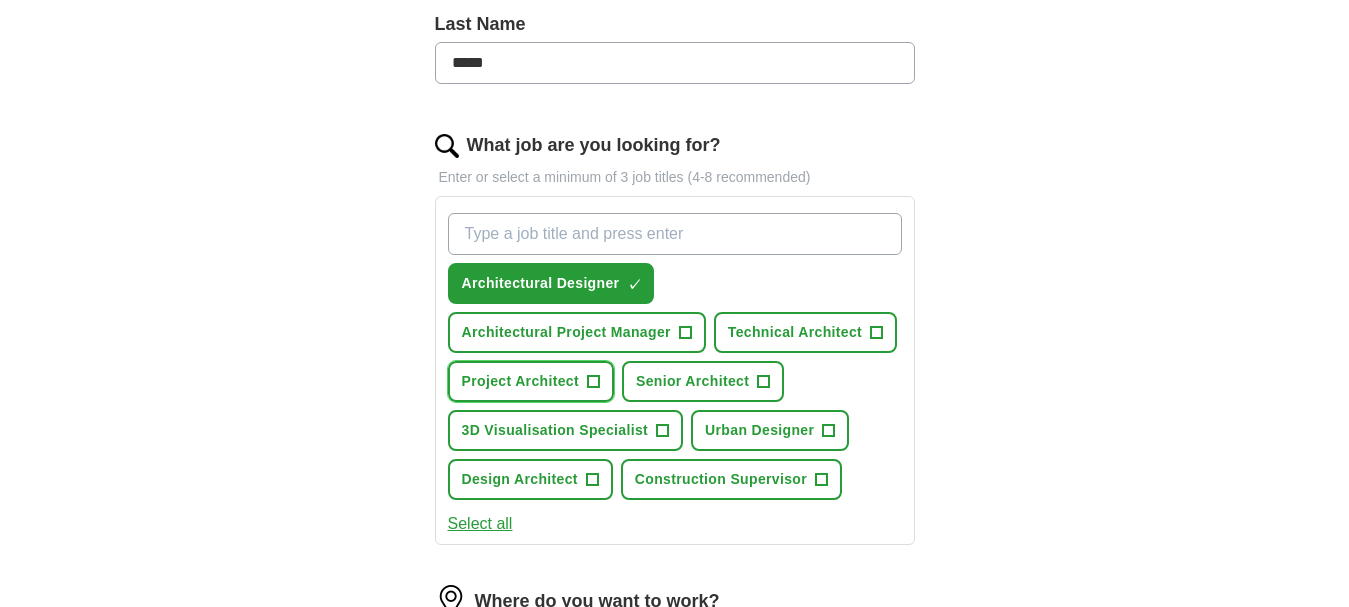 click on "Project Architect +" at bounding box center [531, 381] 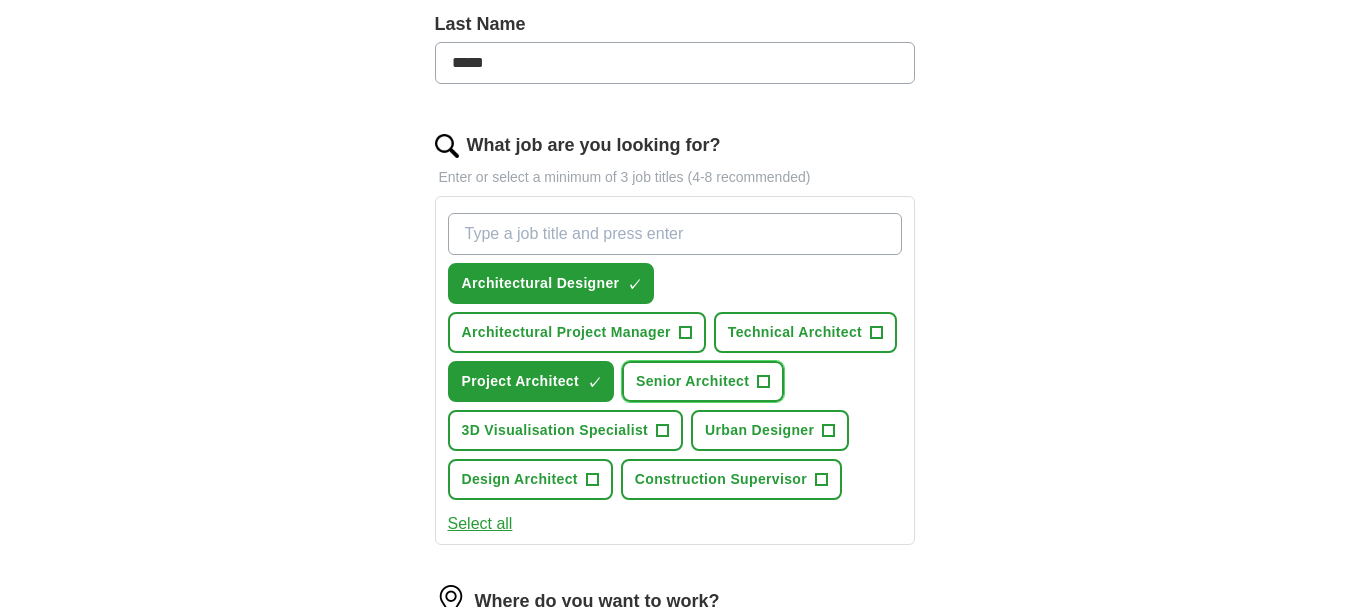 click on "Senior Architect" at bounding box center [692, 381] 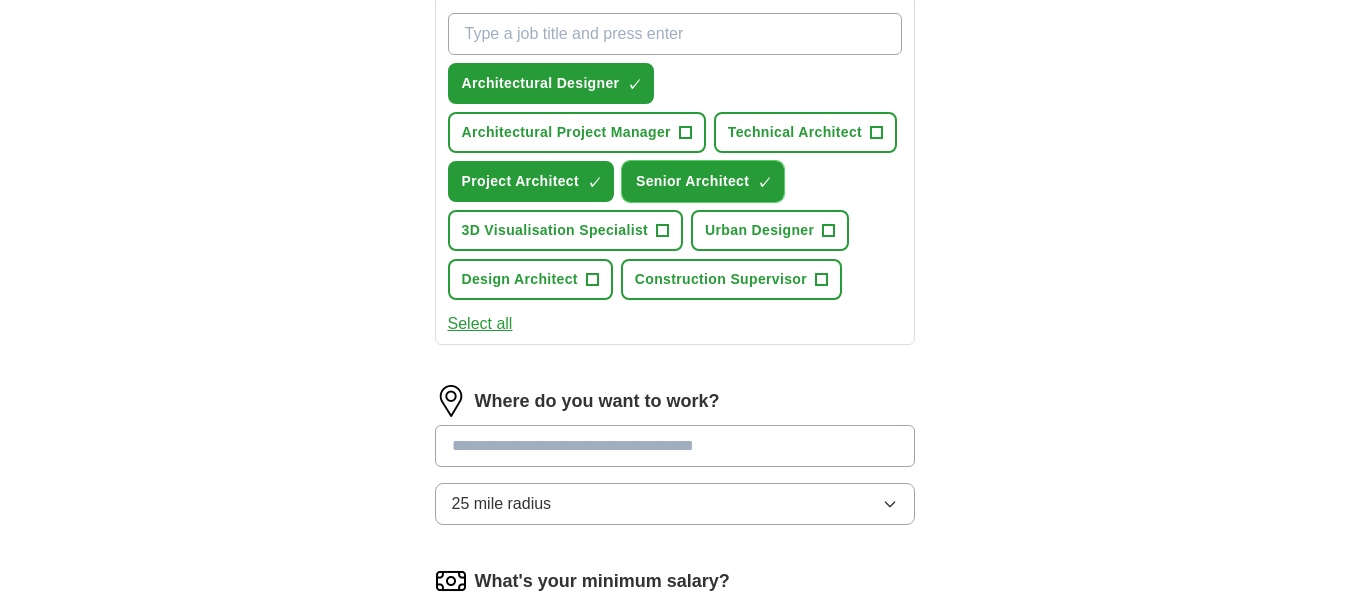 scroll, scrollTop: 840, scrollLeft: 0, axis: vertical 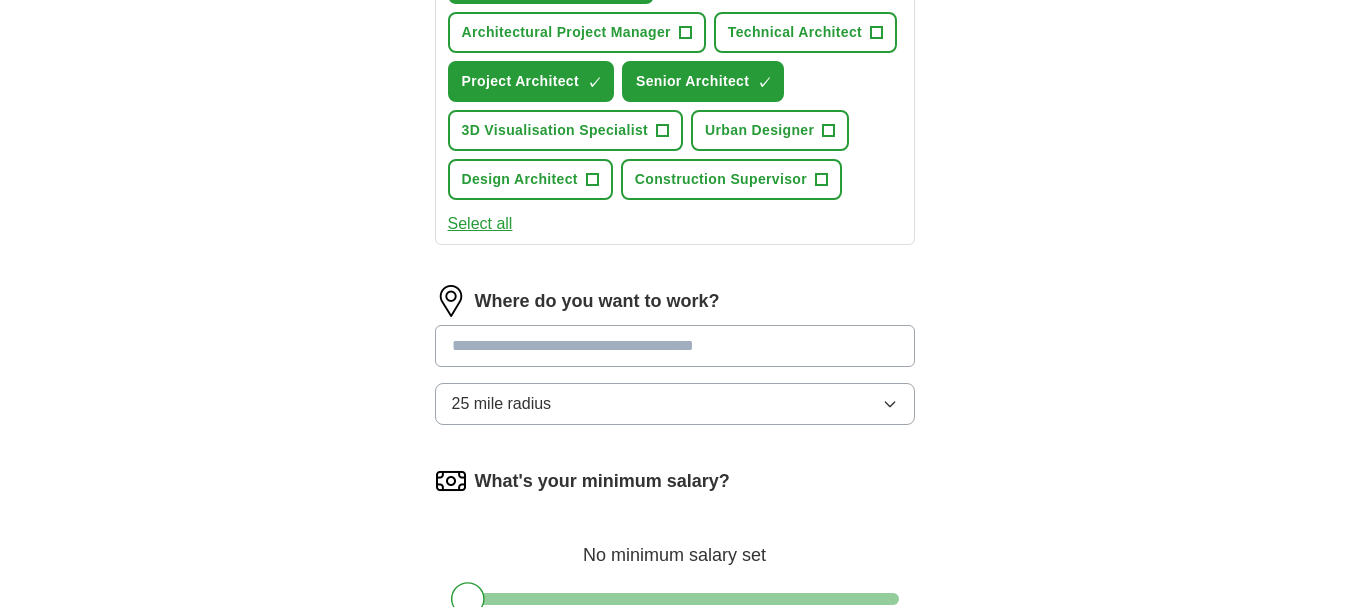 click at bounding box center (675, 346) 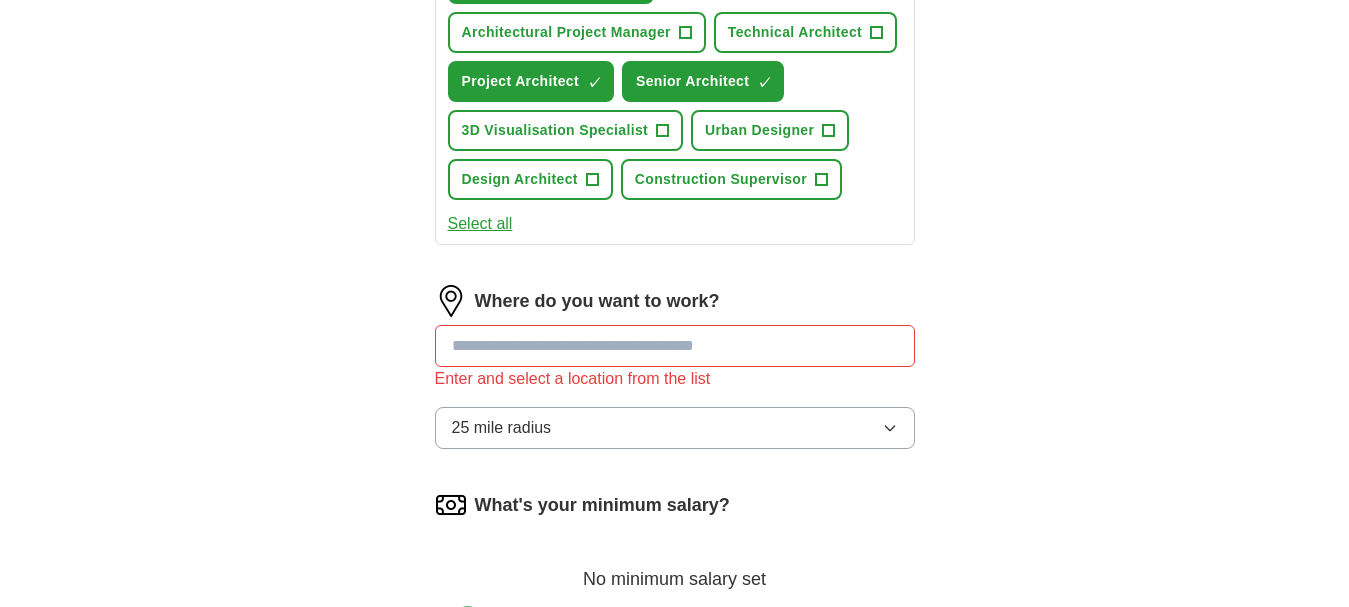 click on "25 mile radius" at bounding box center [675, 428] 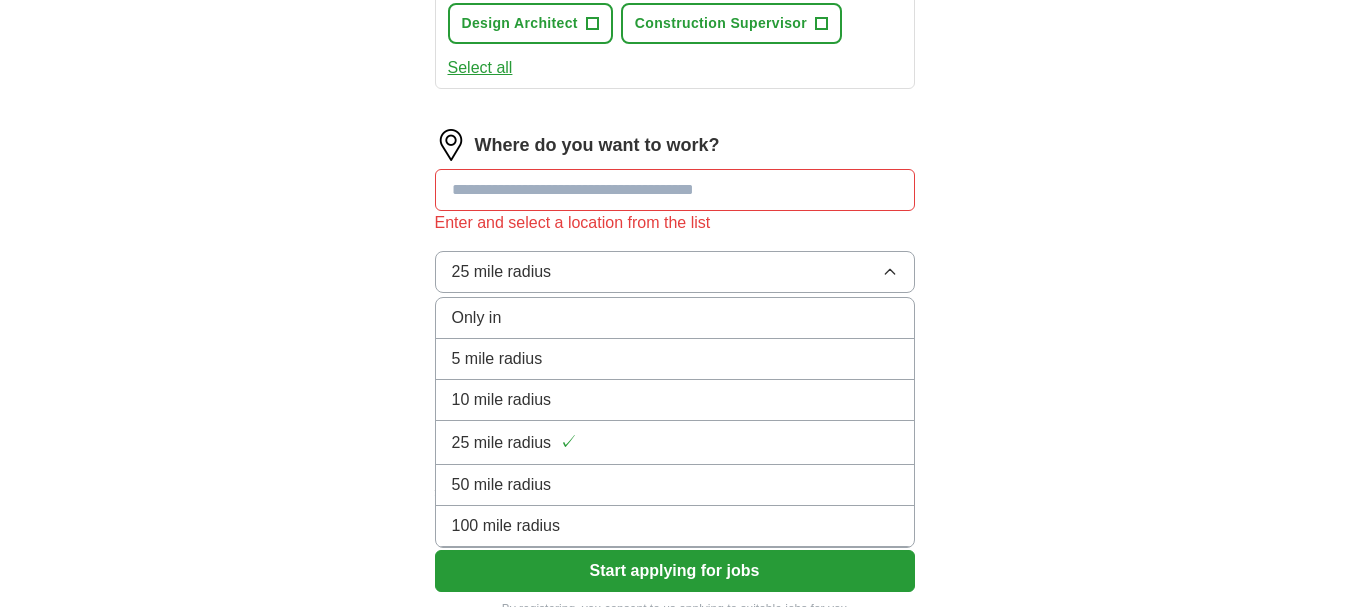 scroll, scrollTop: 1040, scrollLeft: 0, axis: vertical 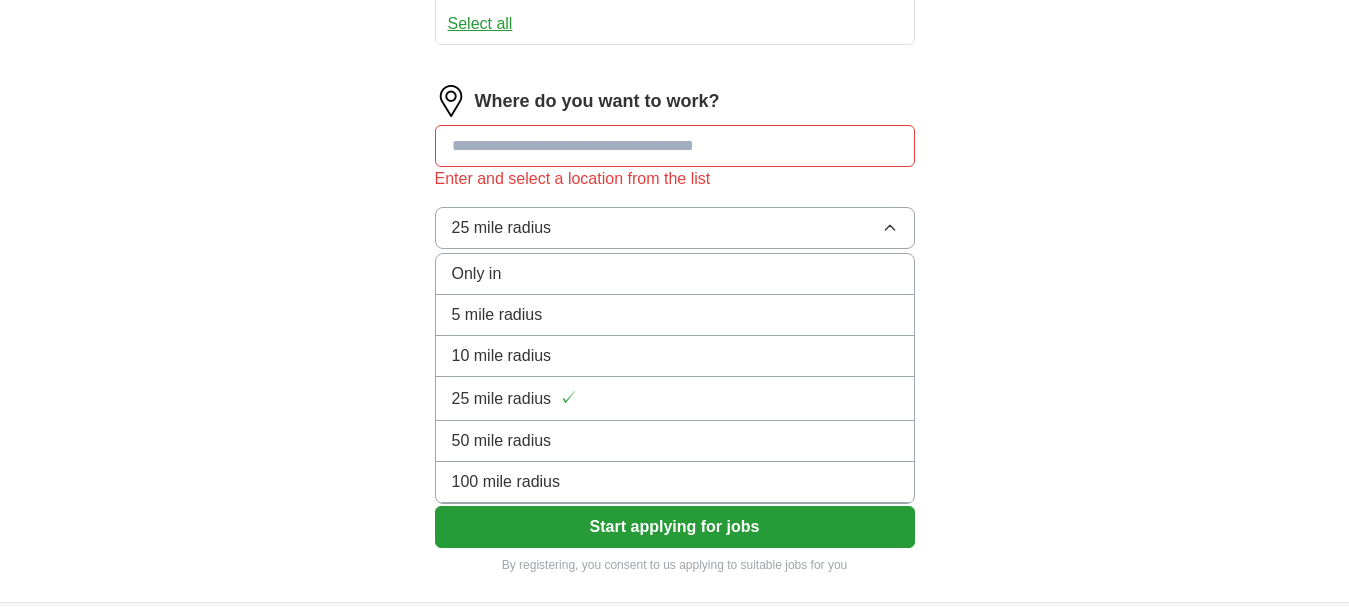 click on "100 mile radius" at bounding box center [675, 482] 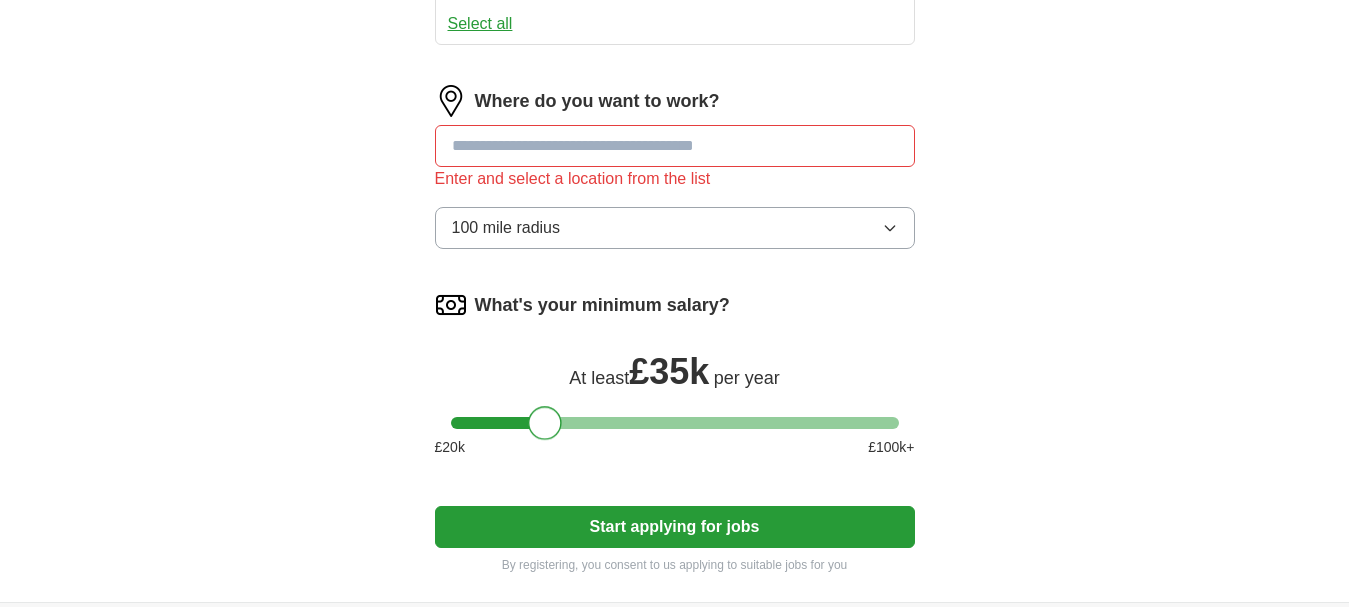 drag, startPoint x: 478, startPoint y: 423, endPoint x: 554, endPoint y: 442, distance: 78.339005 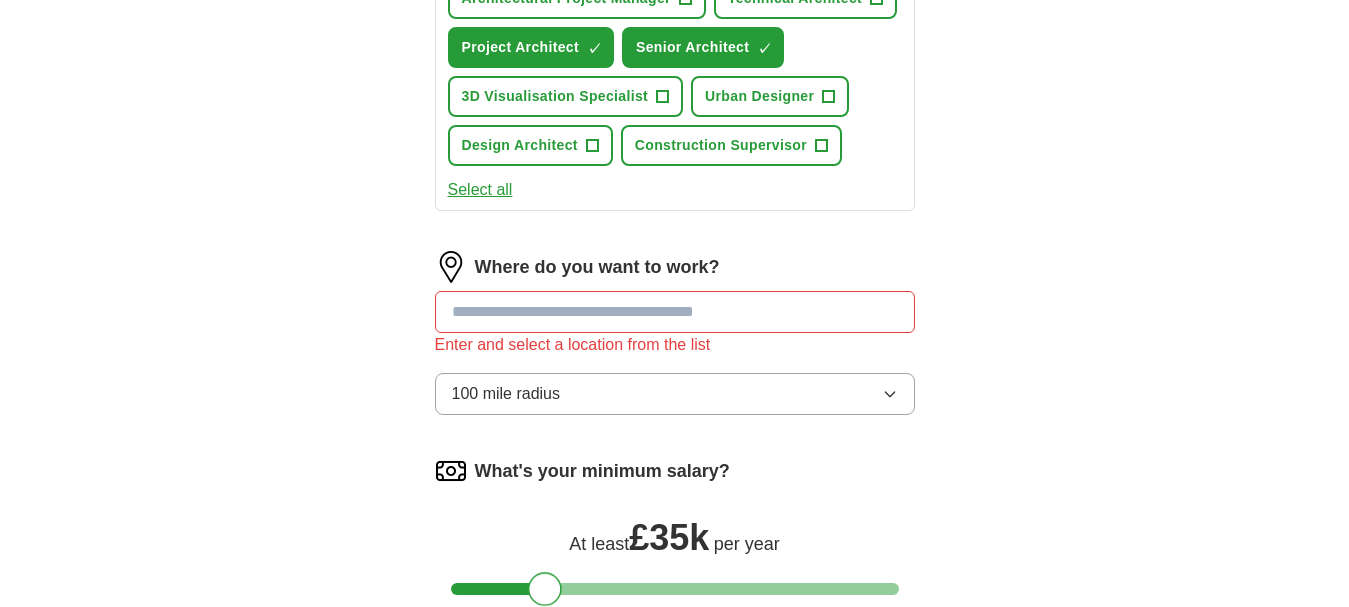scroll, scrollTop: 840, scrollLeft: 0, axis: vertical 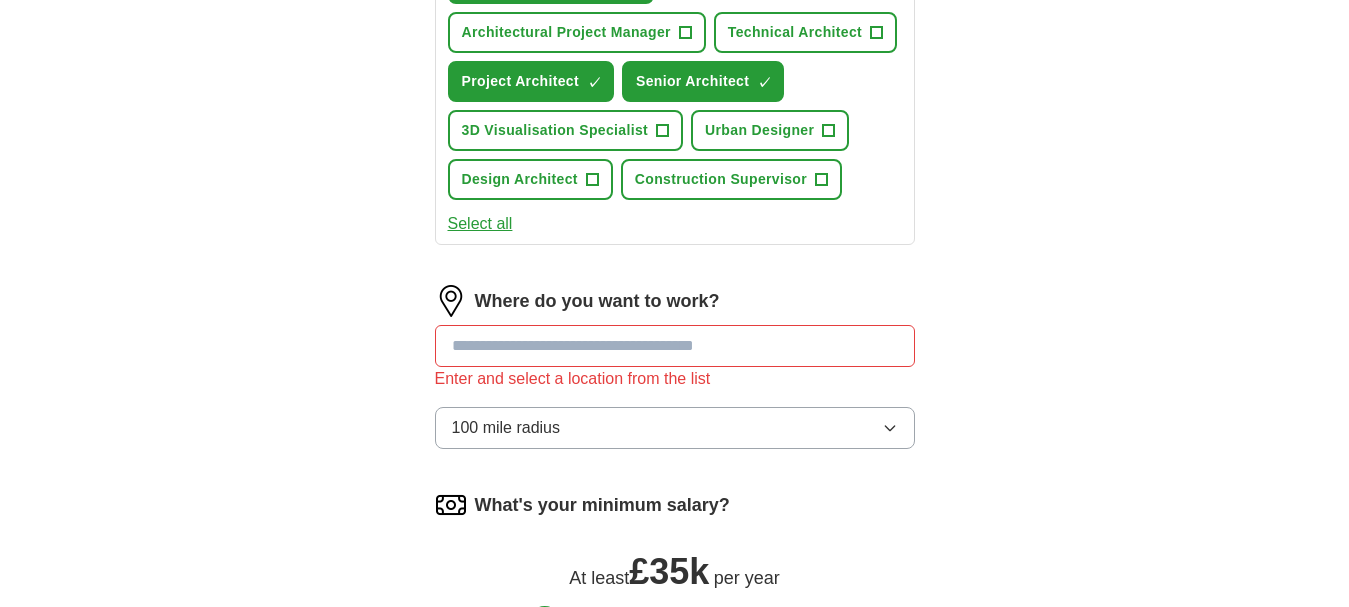 click at bounding box center (675, 346) 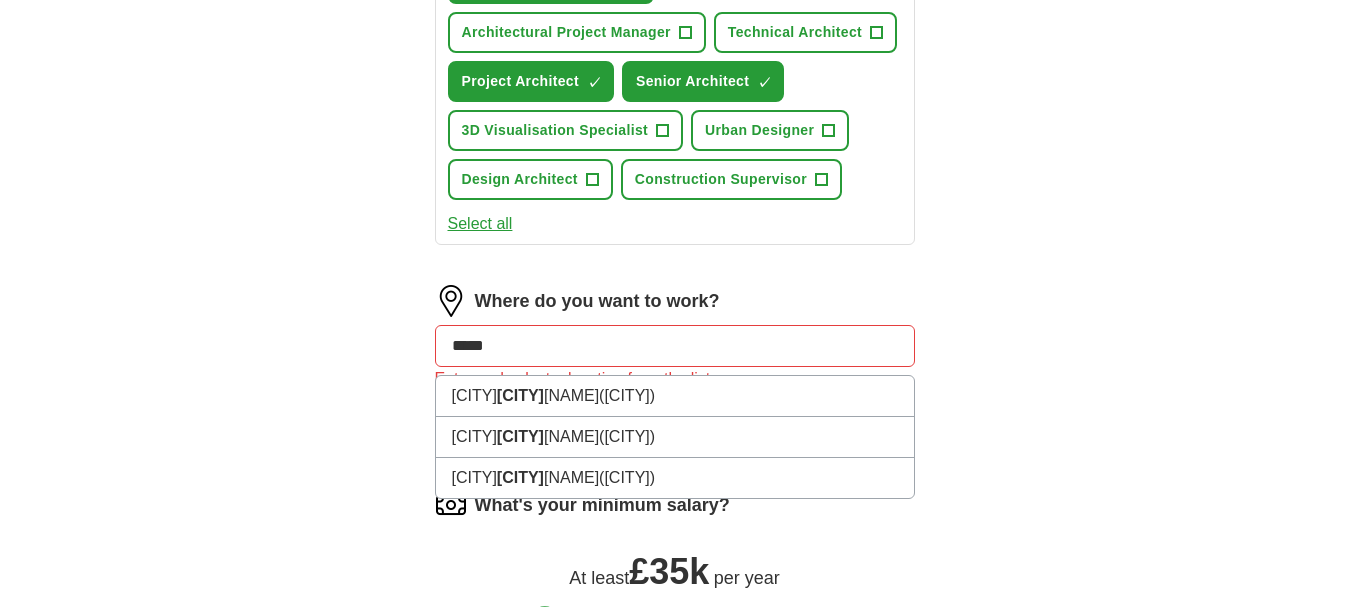 type on "******" 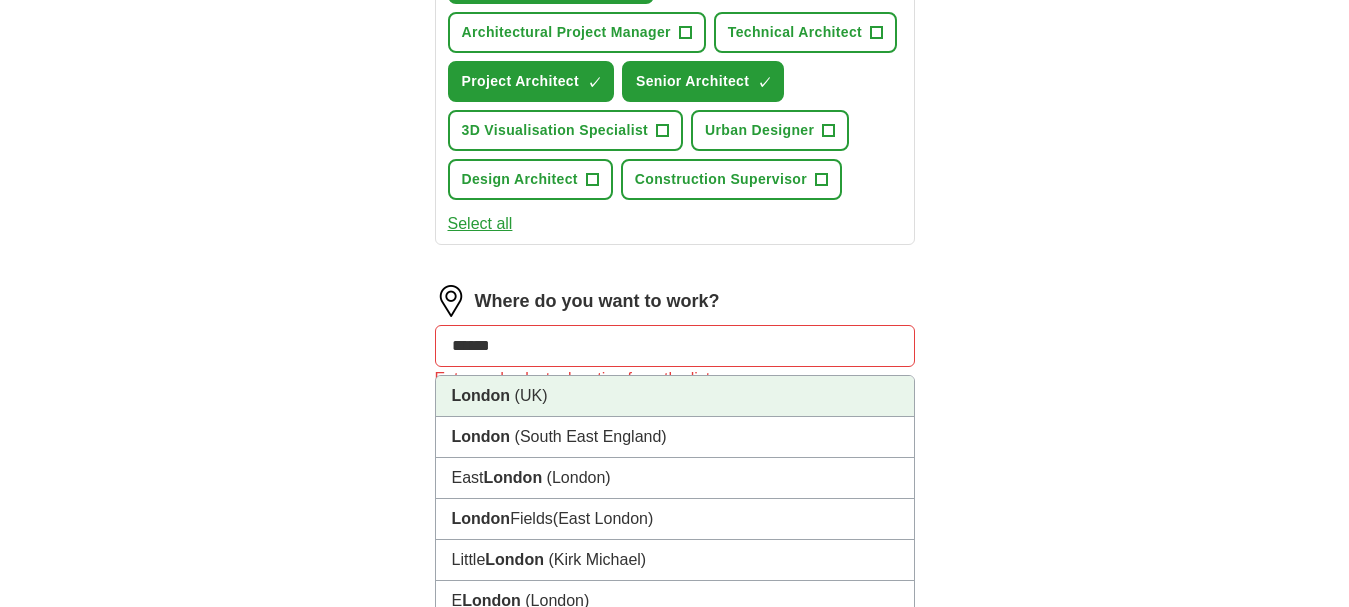 click on "(UK)" at bounding box center (531, 395) 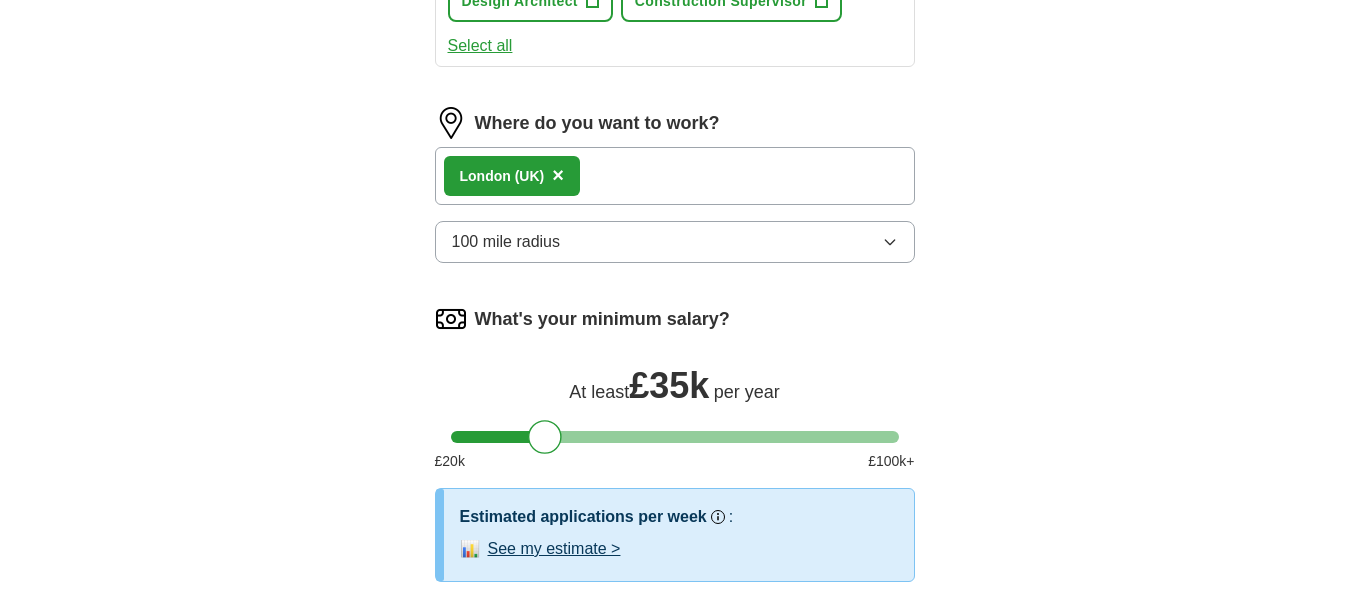 scroll, scrollTop: 1240, scrollLeft: 0, axis: vertical 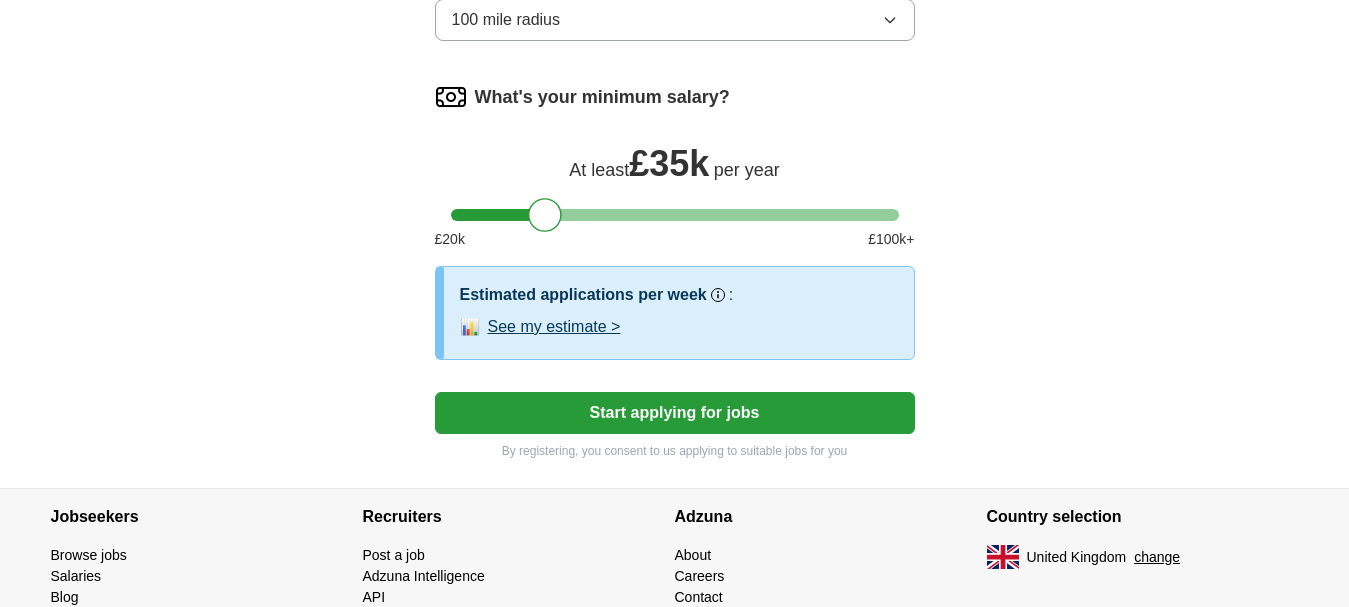 click on "Start applying for jobs" at bounding box center [675, 413] 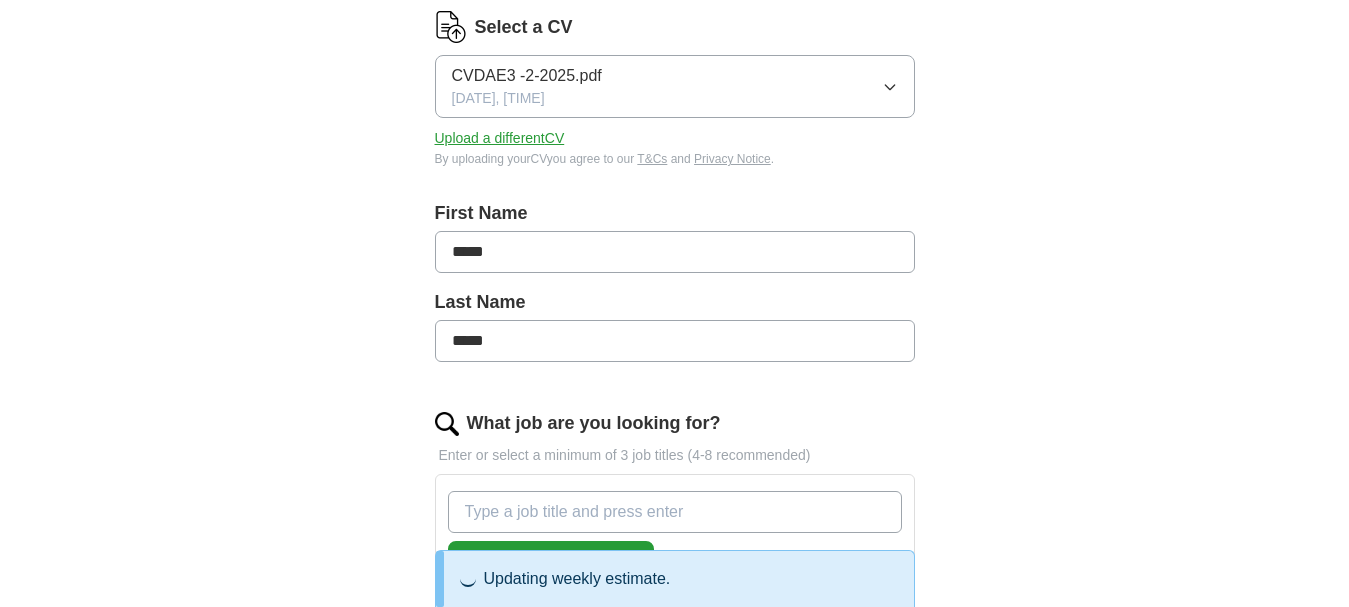 scroll, scrollTop: 0, scrollLeft: 0, axis: both 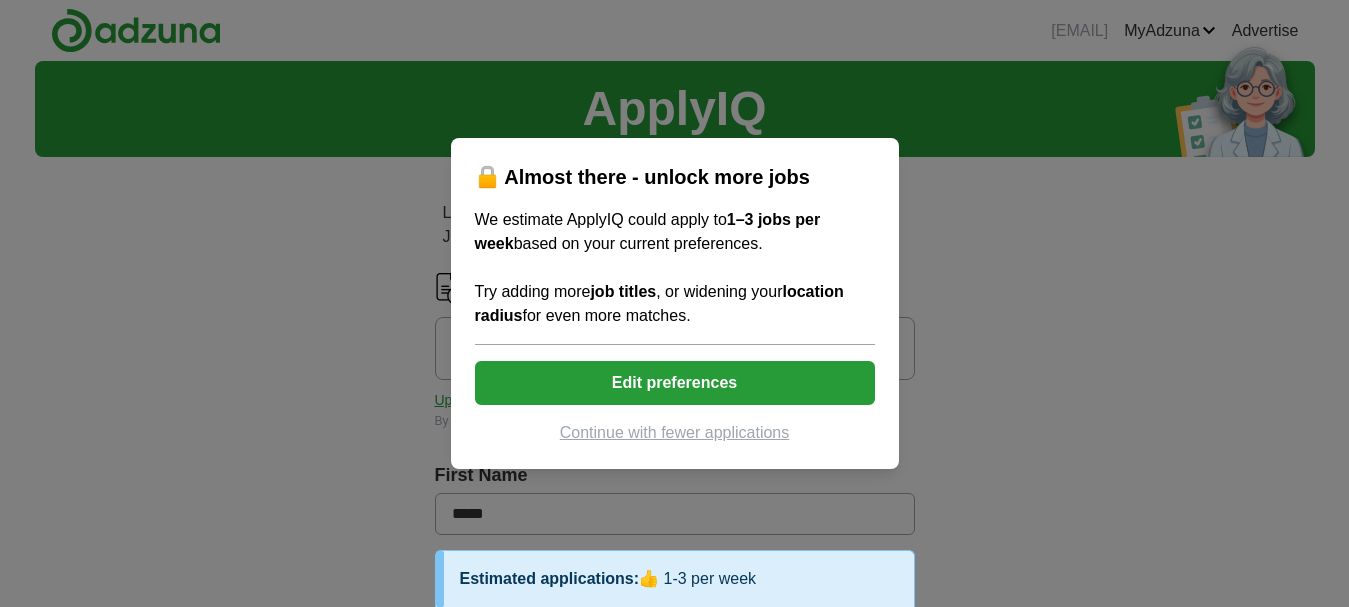 click on "Continue with fewer applications" at bounding box center (675, 433) 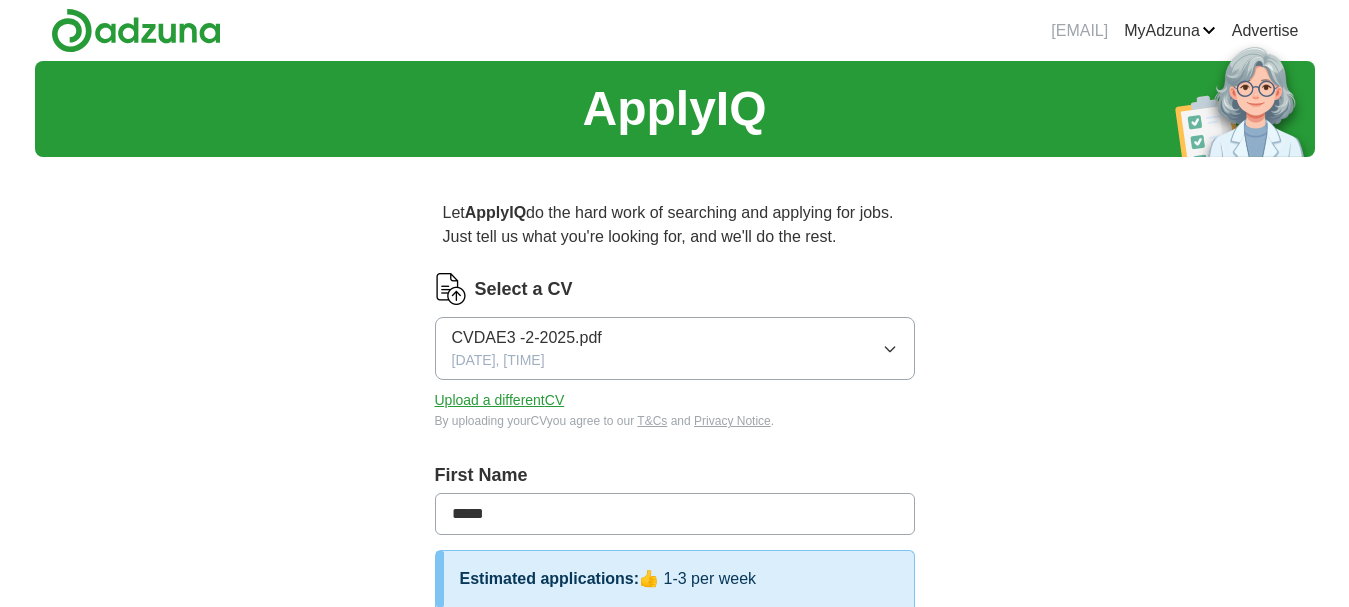 select on "**" 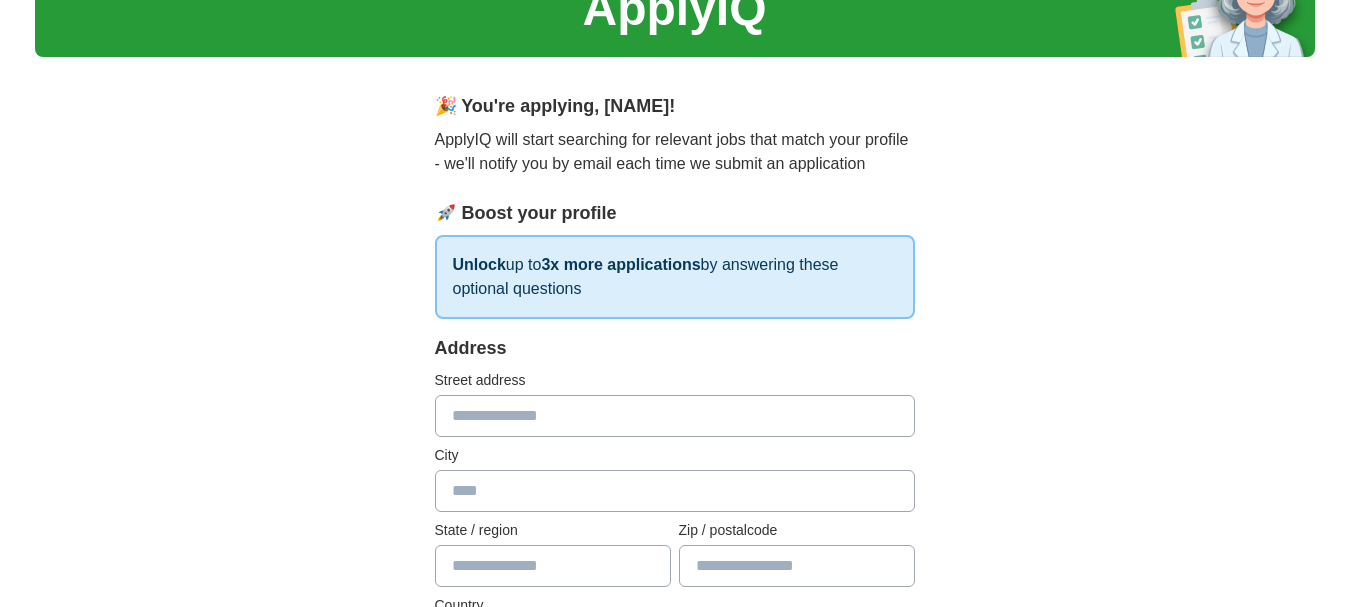 scroll, scrollTop: 300, scrollLeft: 0, axis: vertical 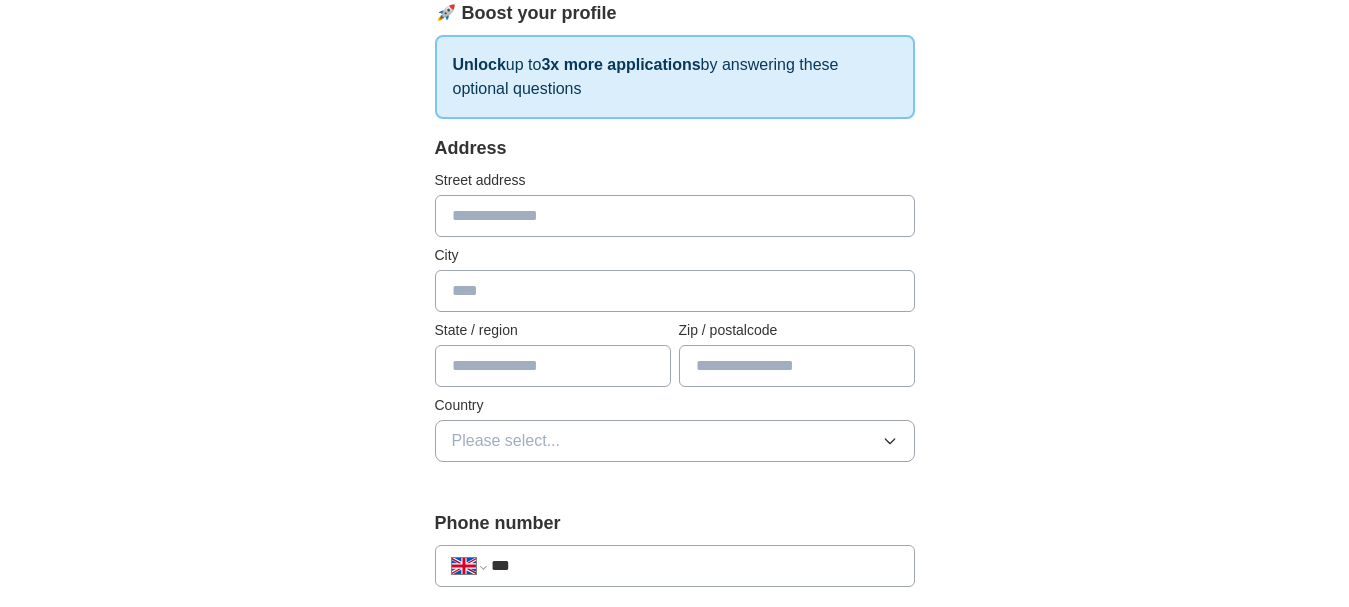 click at bounding box center (675, 216) 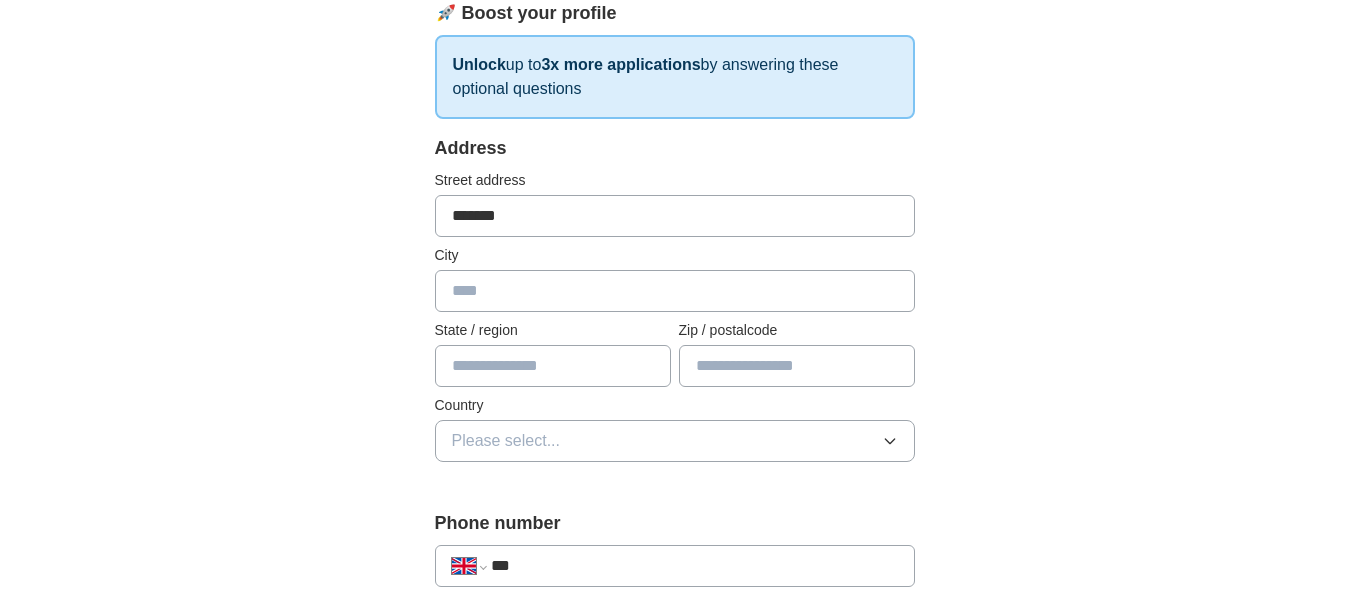 type on "*******" 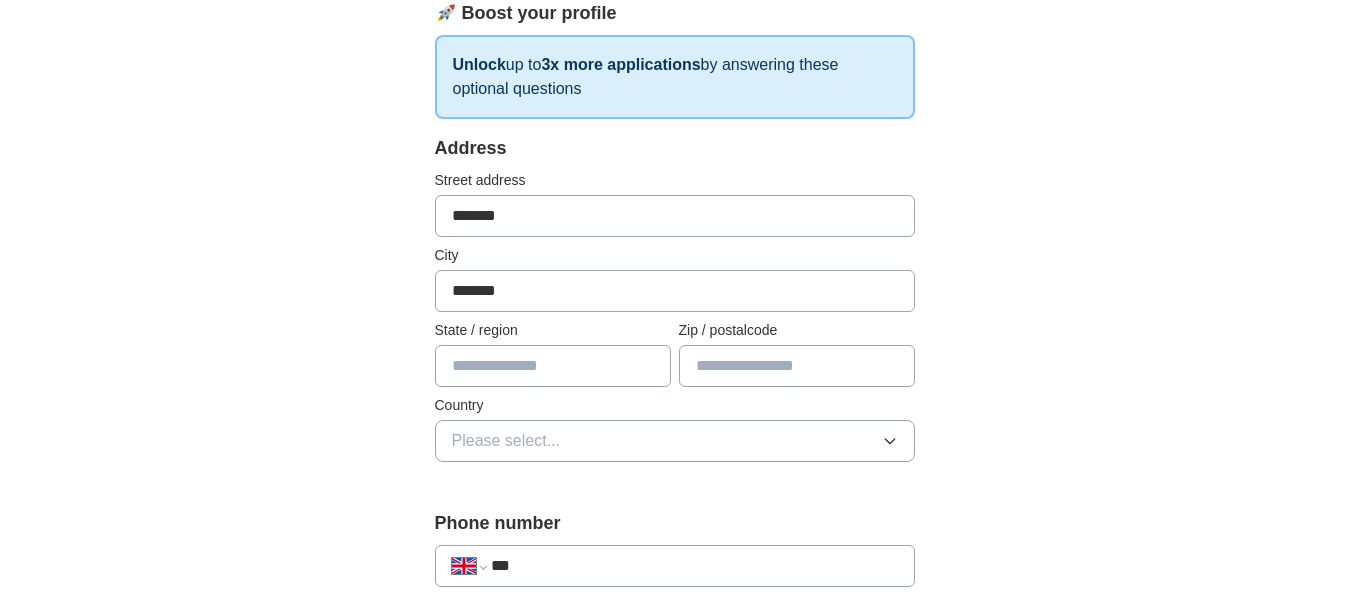 type on "*******" 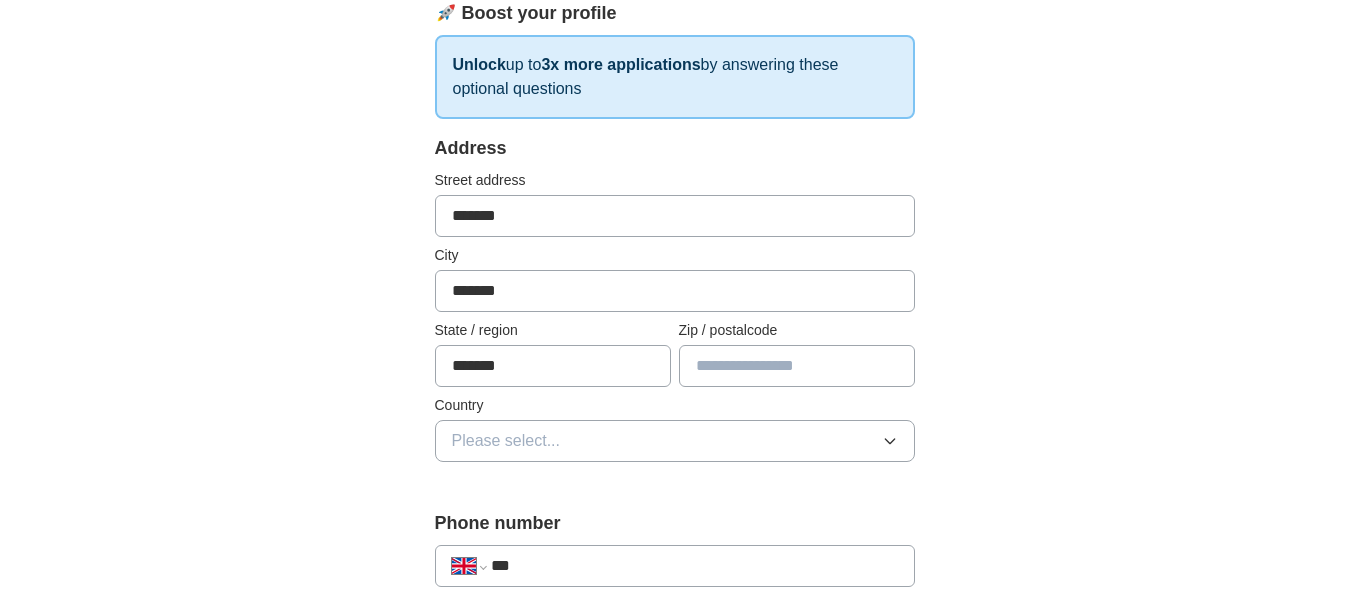 type on "*******" 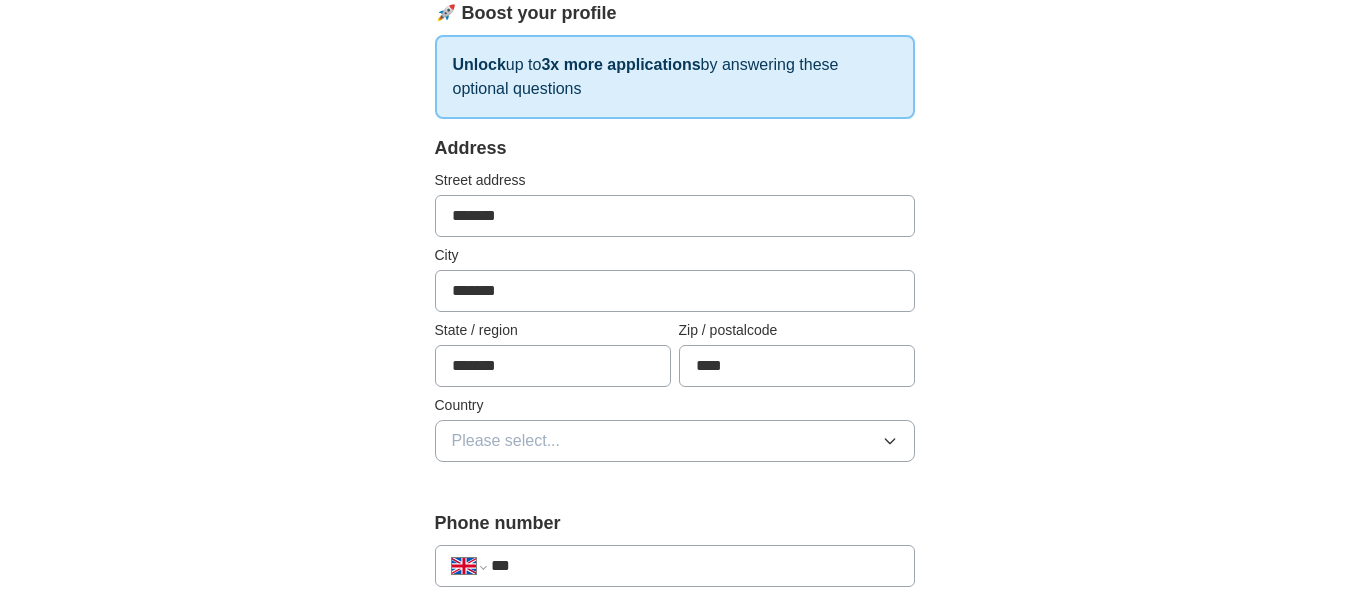 type on "****" 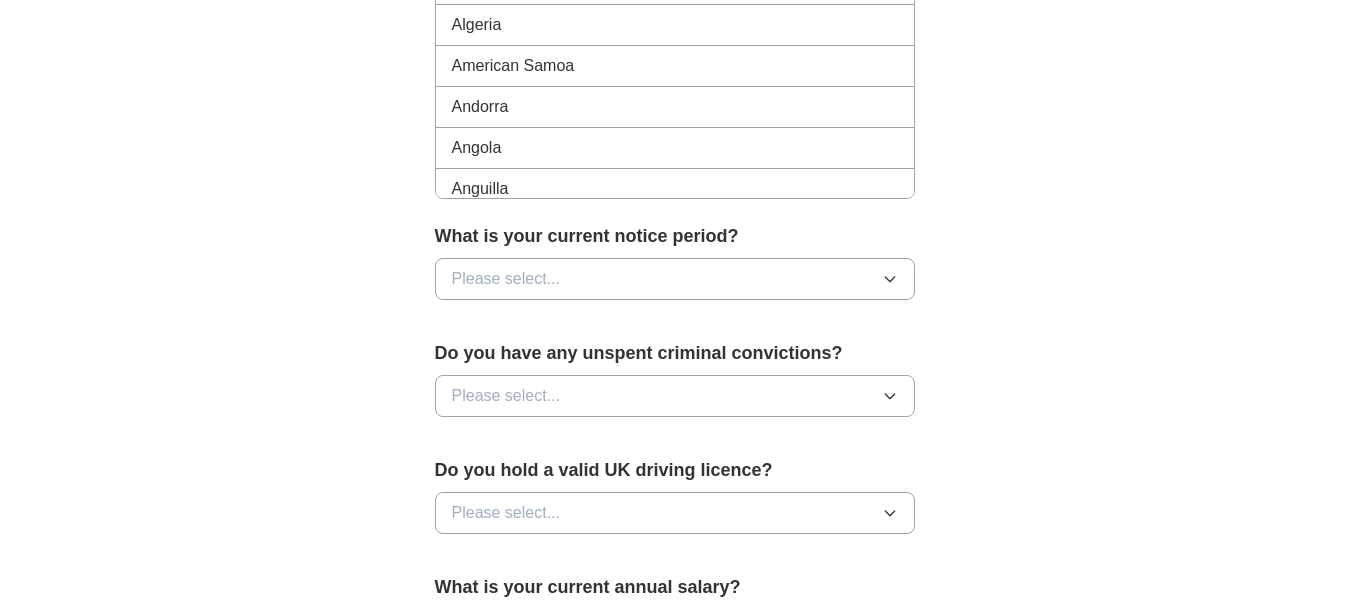 scroll, scrollTop: 900, scrollLeft: 0, axis: vertical 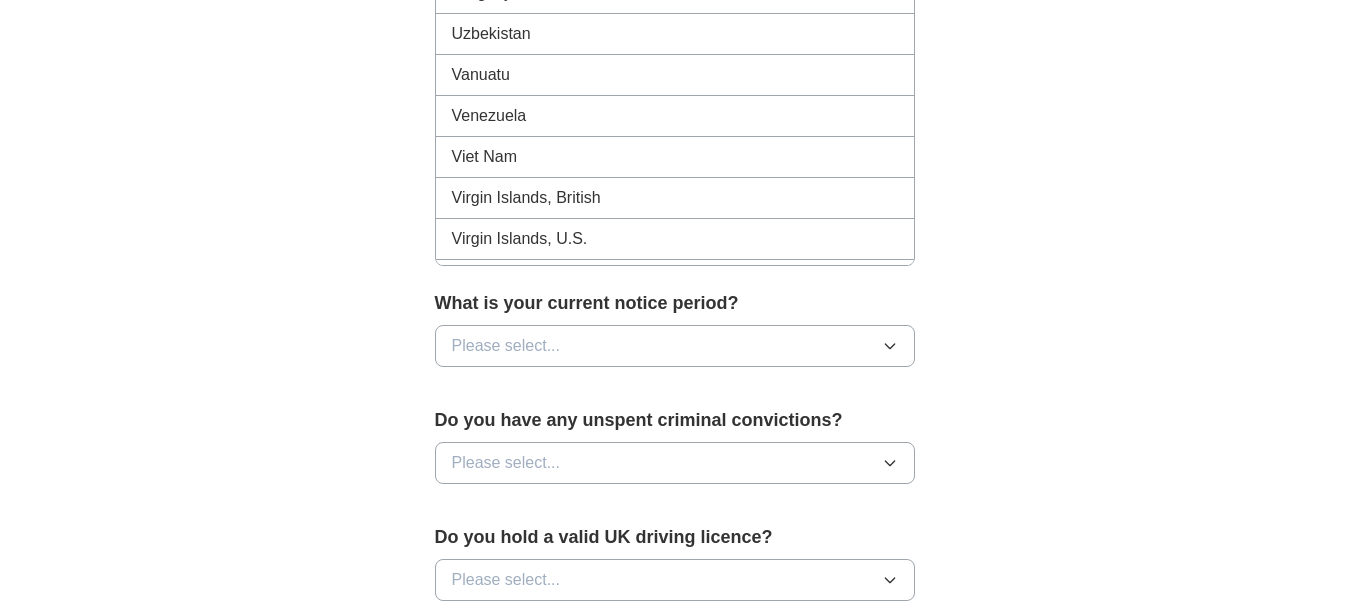 click on "Venezuela" at bounding box center (675, 116) 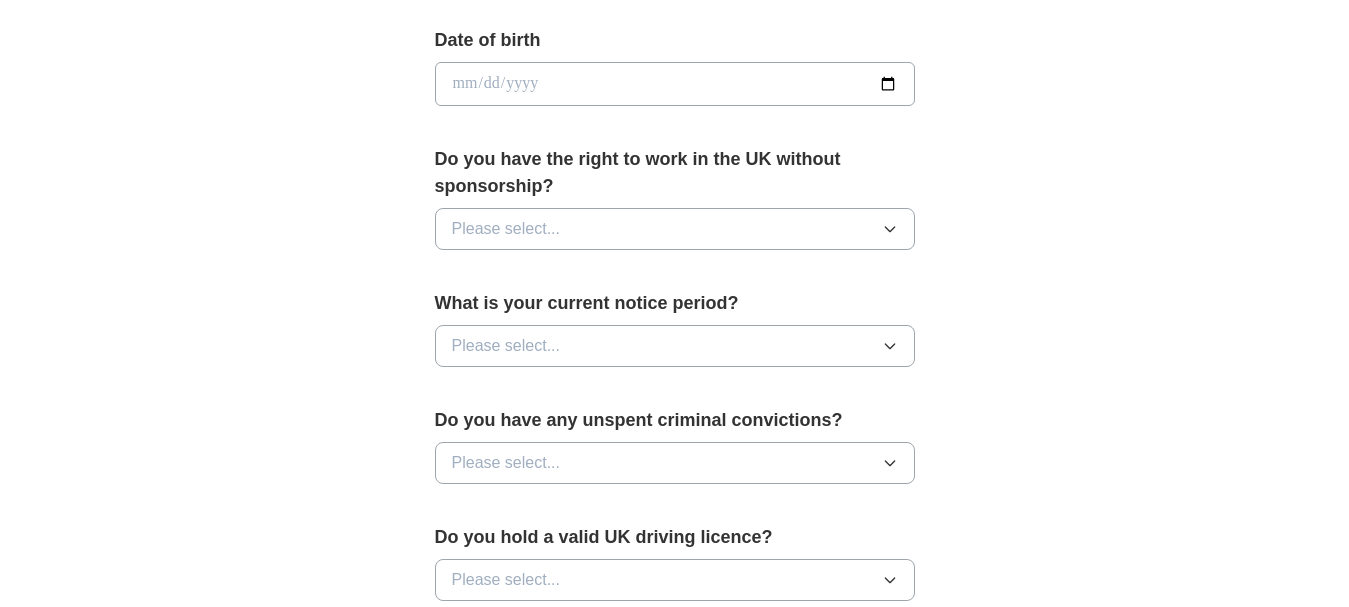 click at bounding box center (675, 84) 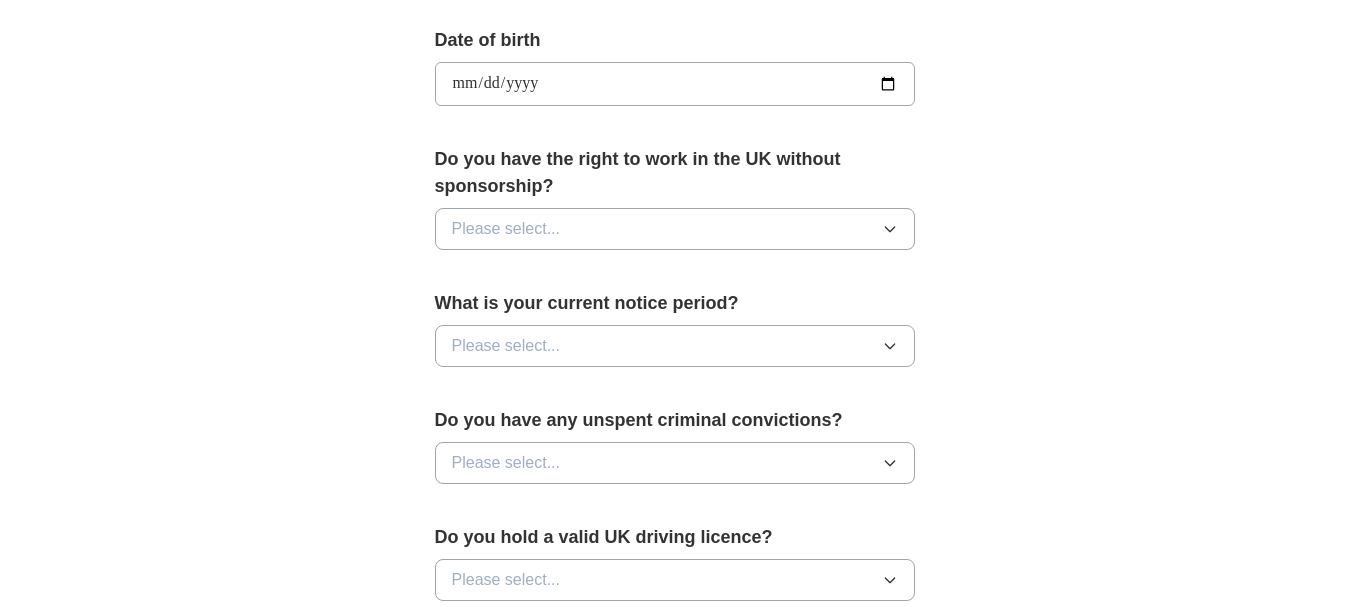 type on "**********" 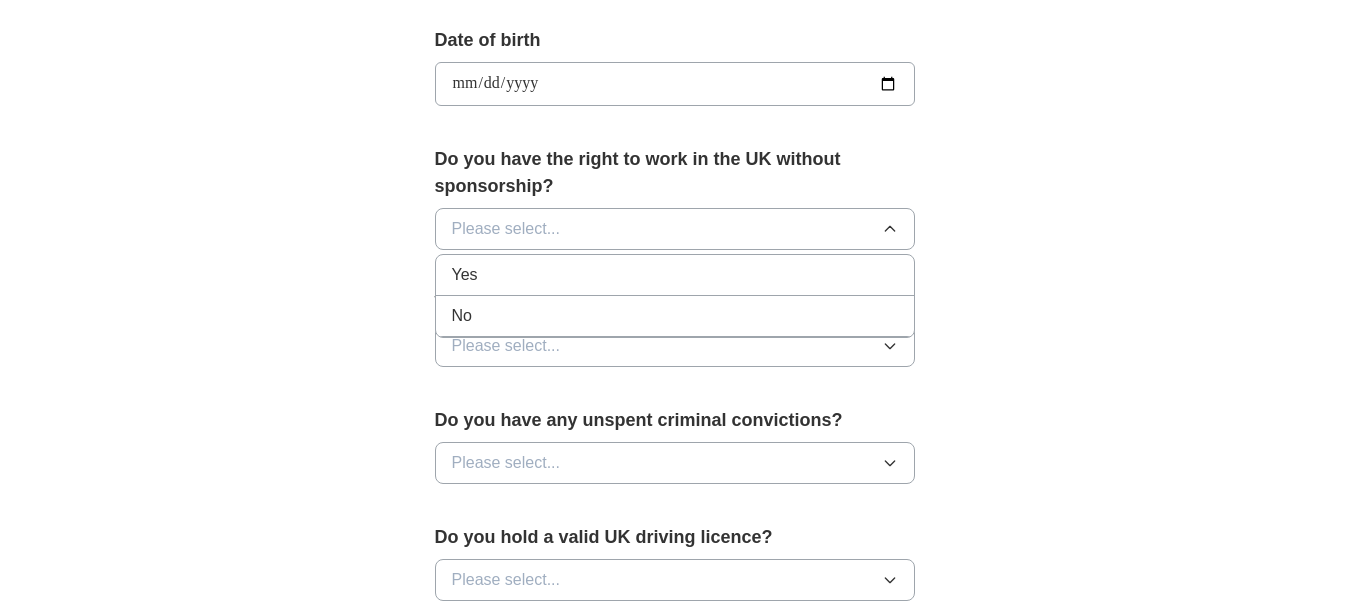 click on "Yes" at bounding box center [675, 275] 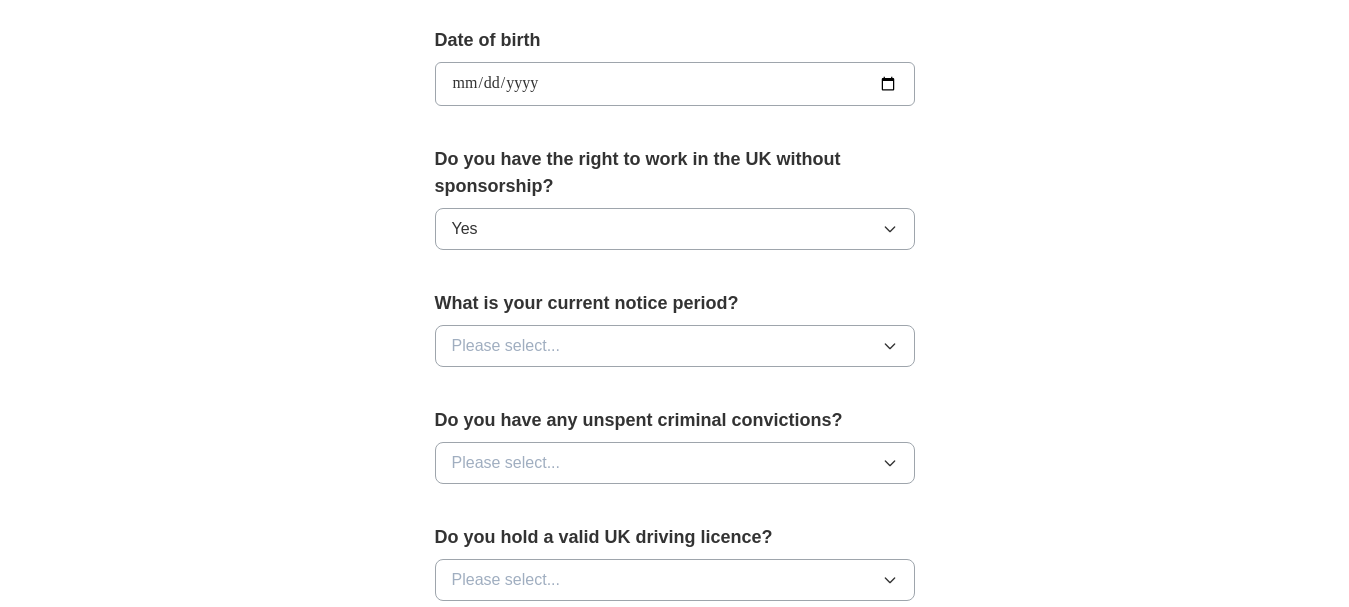 click on "Please select..." at bounding box center [675, 346] 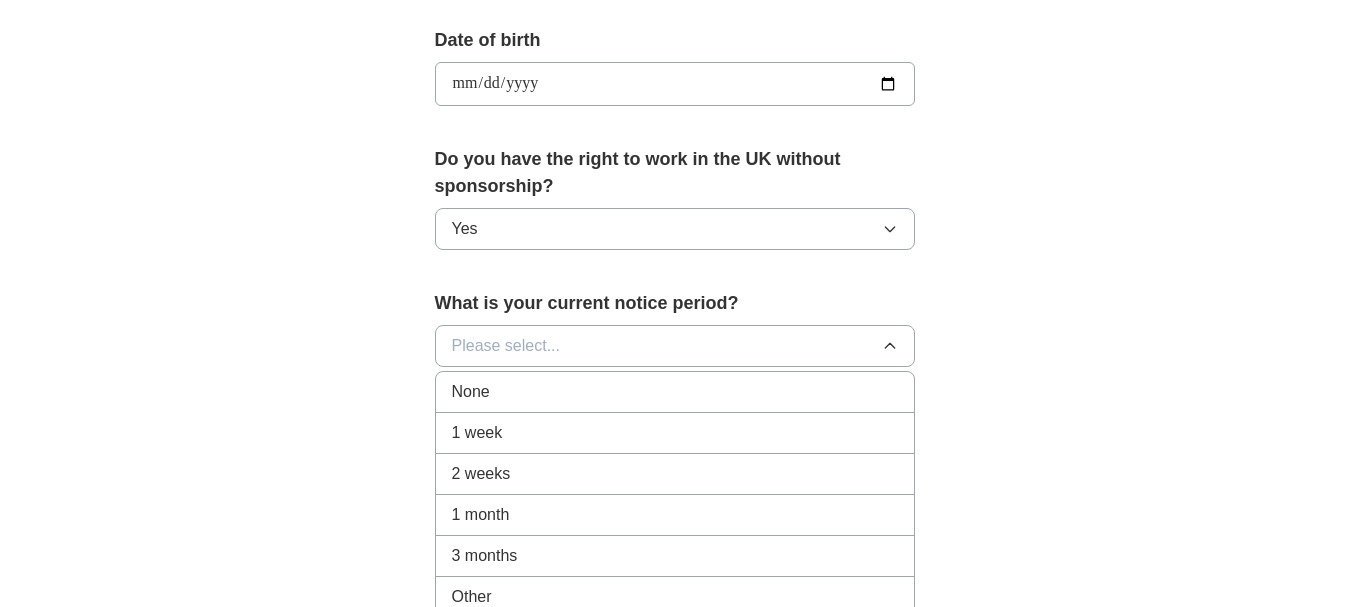 click on "2 weeks" at bounding box center (675, 474) 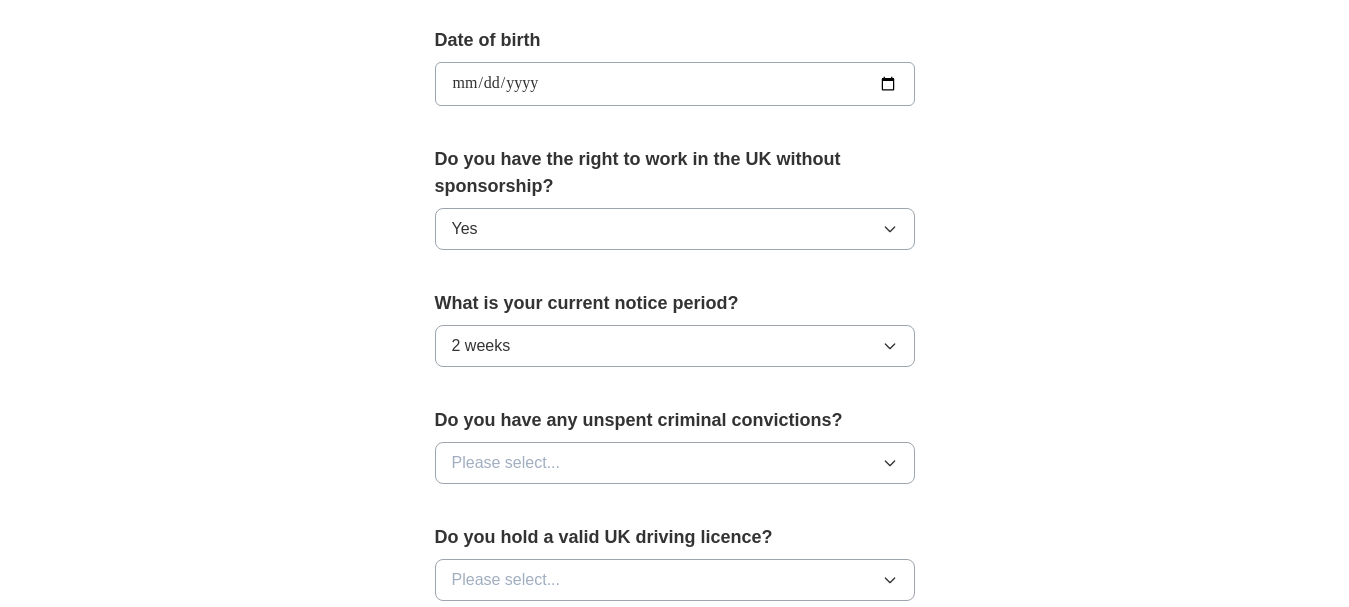 click on "Please select..." at bounding box center [506, 463] 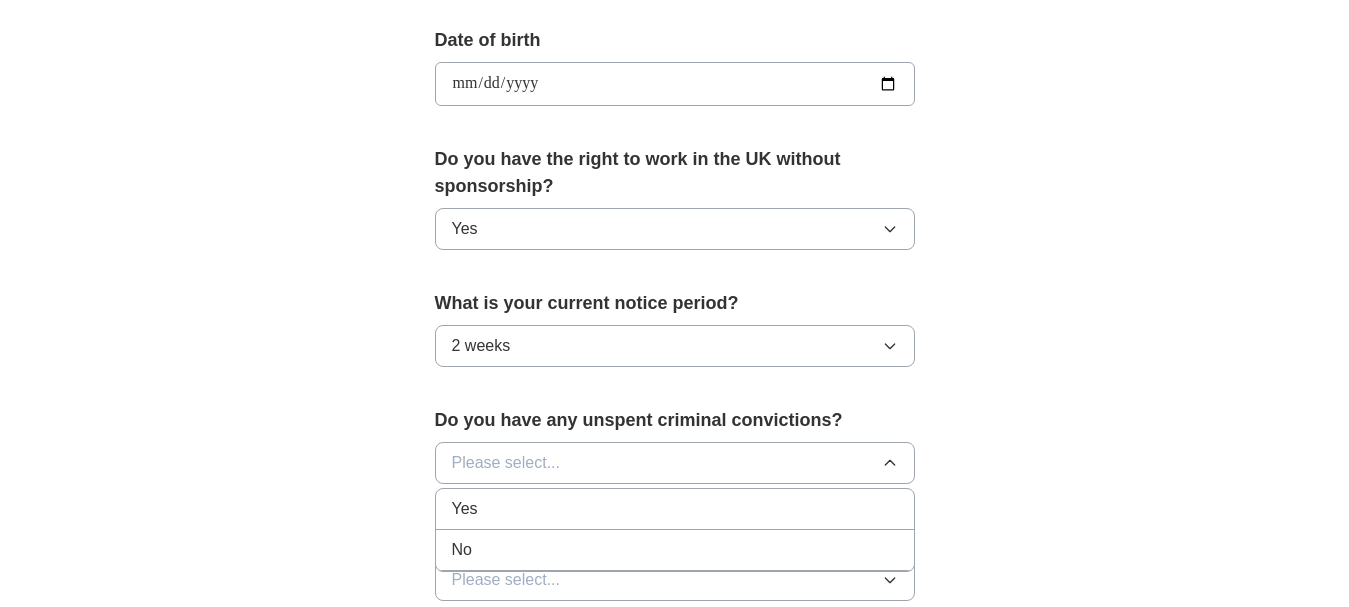 click on "Yes" at bounding box center (675, 509) 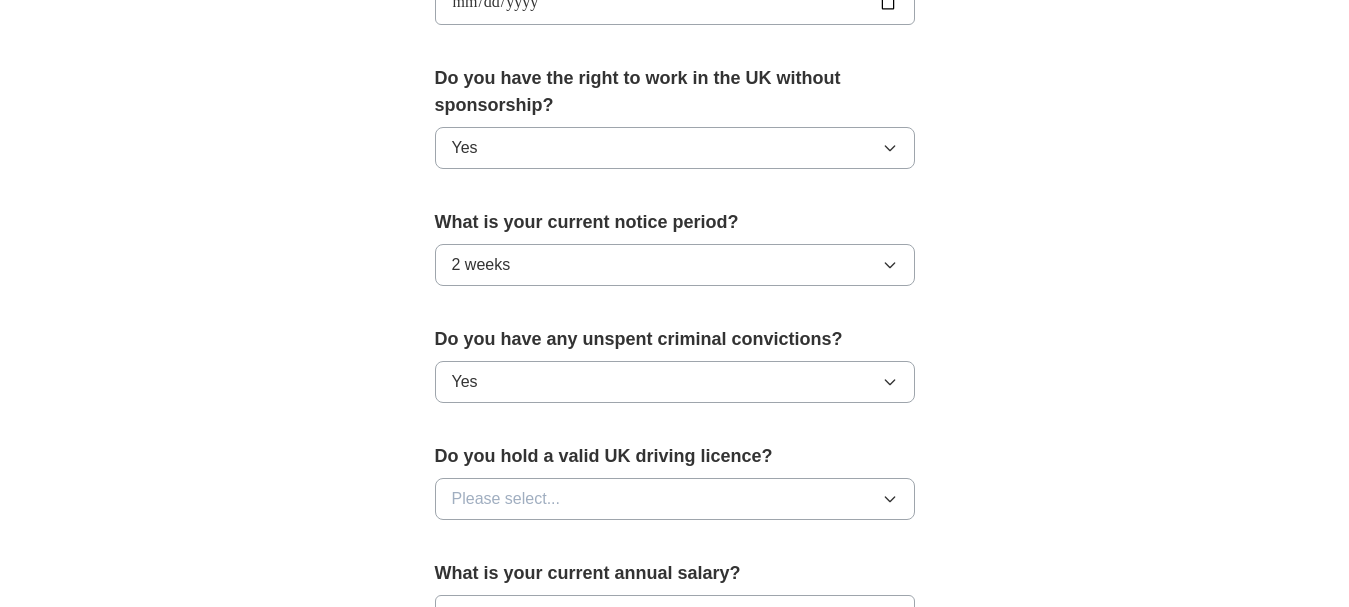 scroll, scrollTop: 1100, scrollLeft: 0, axis: vertical 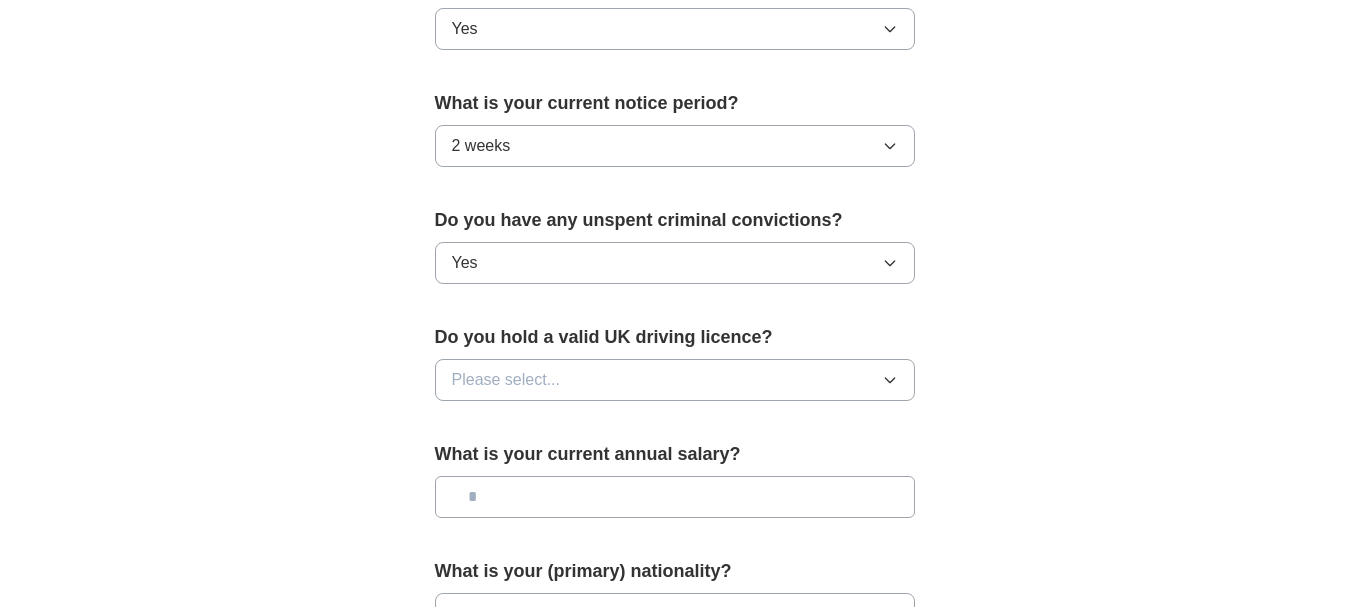 click on "Please select..." at bounding box center [675, 380] 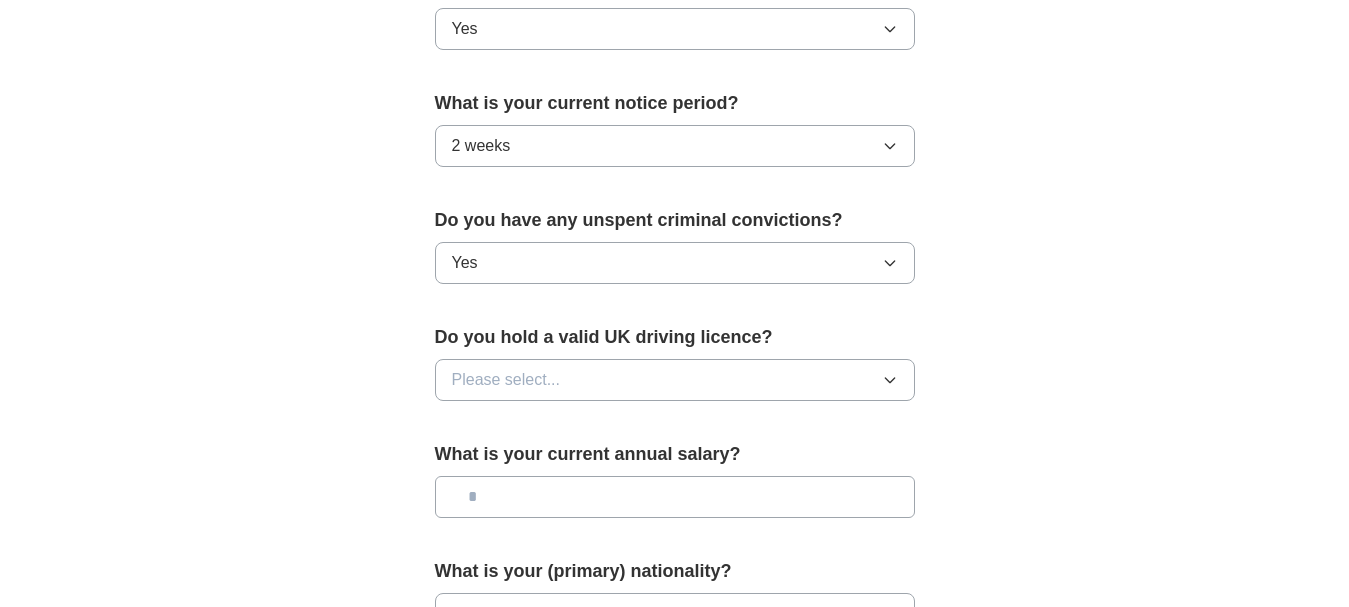 click on "Yes" at bounding box center [675, 263] 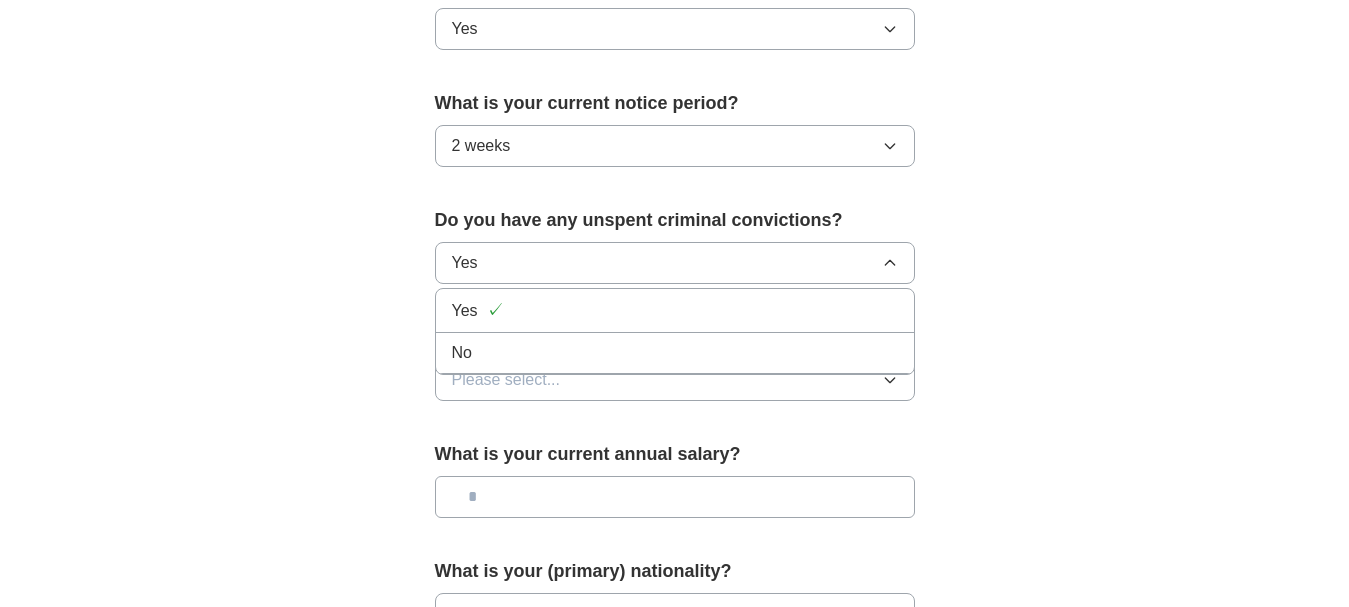 click on "No" at bounding box center [675, 353] 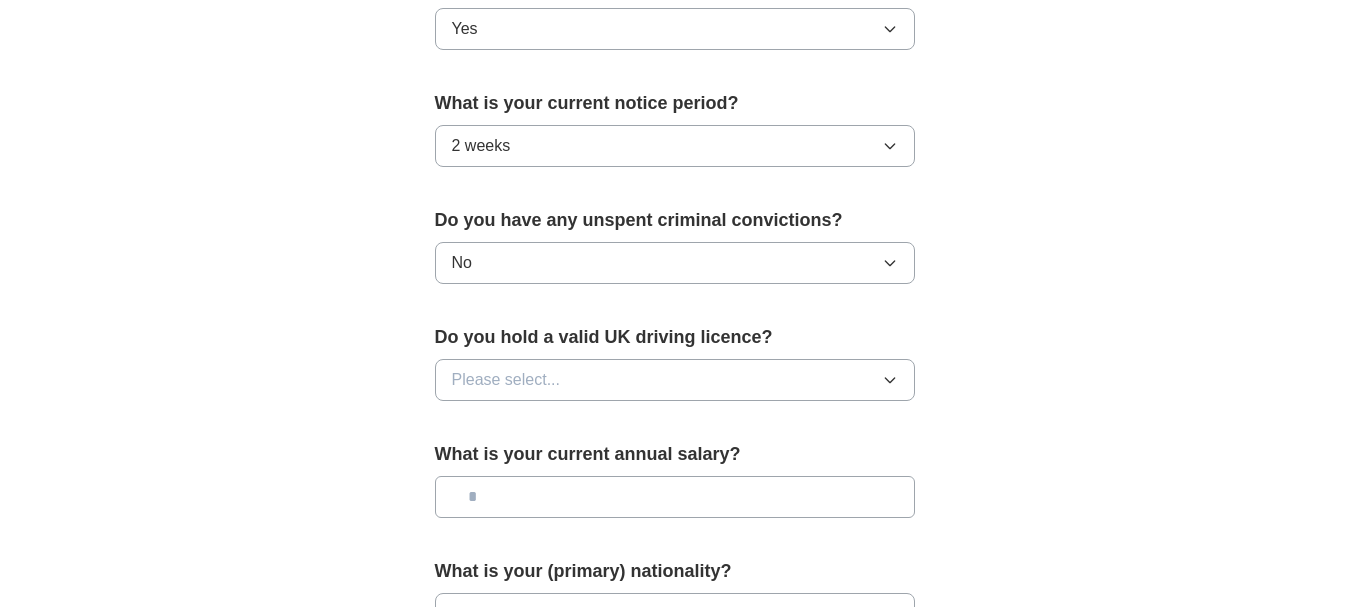 click on "Please select..." at bounding box center [506, 380] 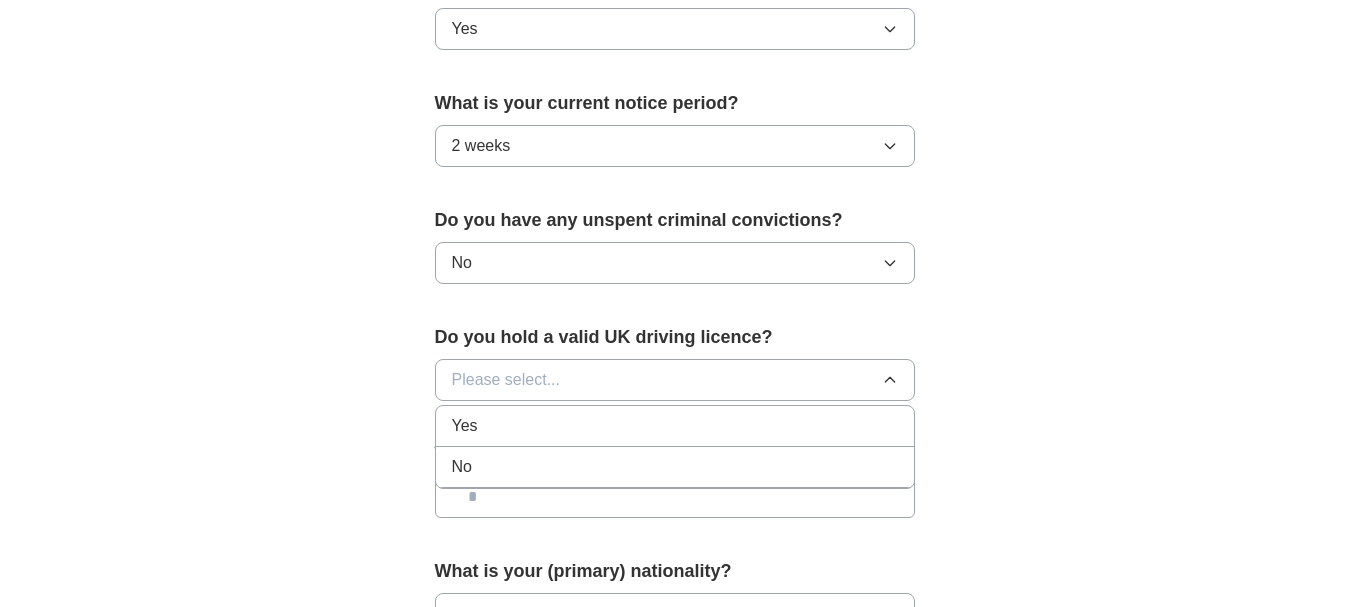 click on "Yes" at bounding box center [675, 426] 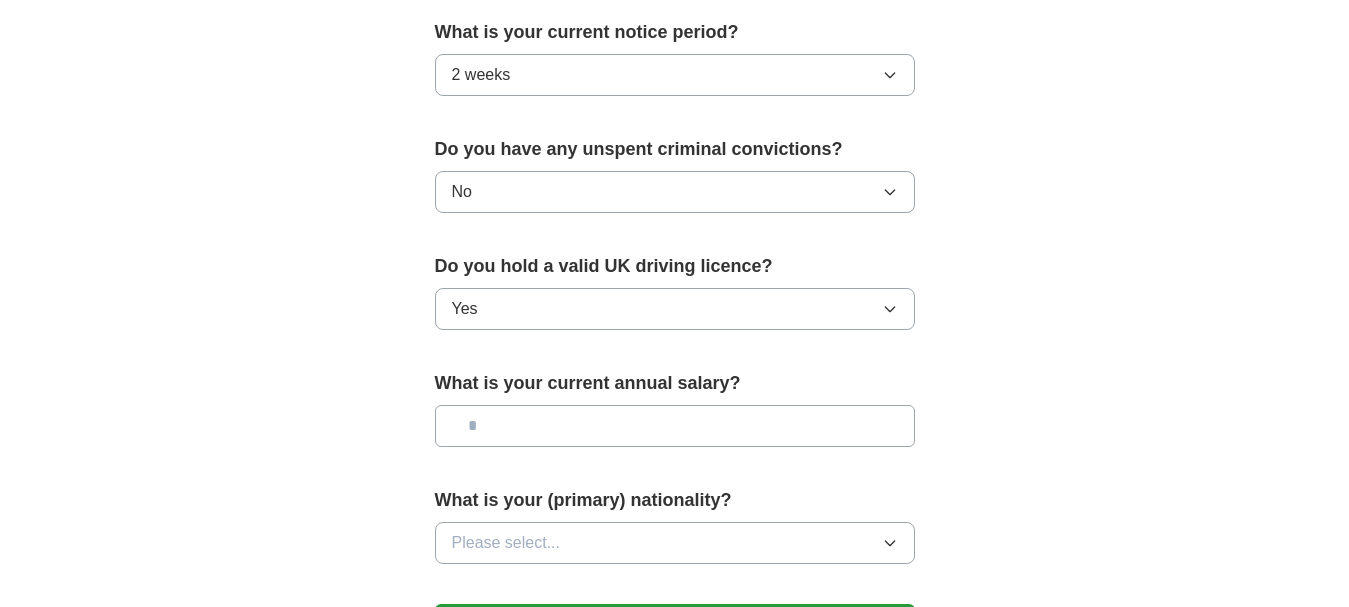 scroll, scrollTop: 1300, scrollLeft: 0, axis: vertical 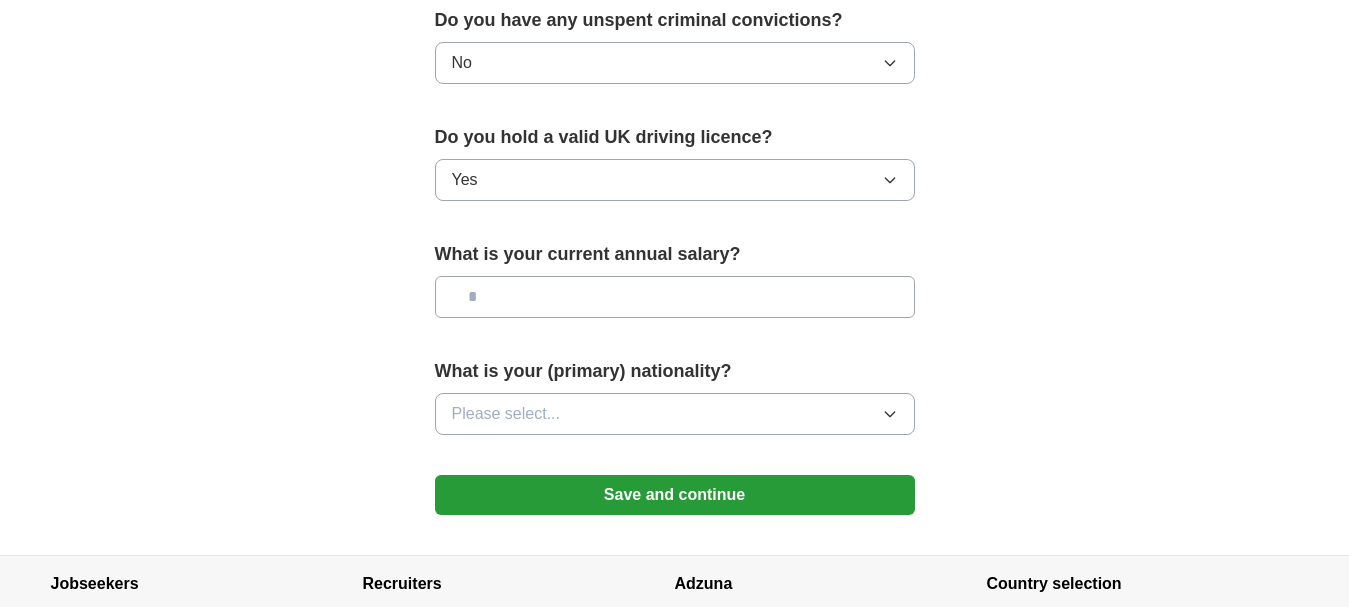 click at bounding box center [675, 297] 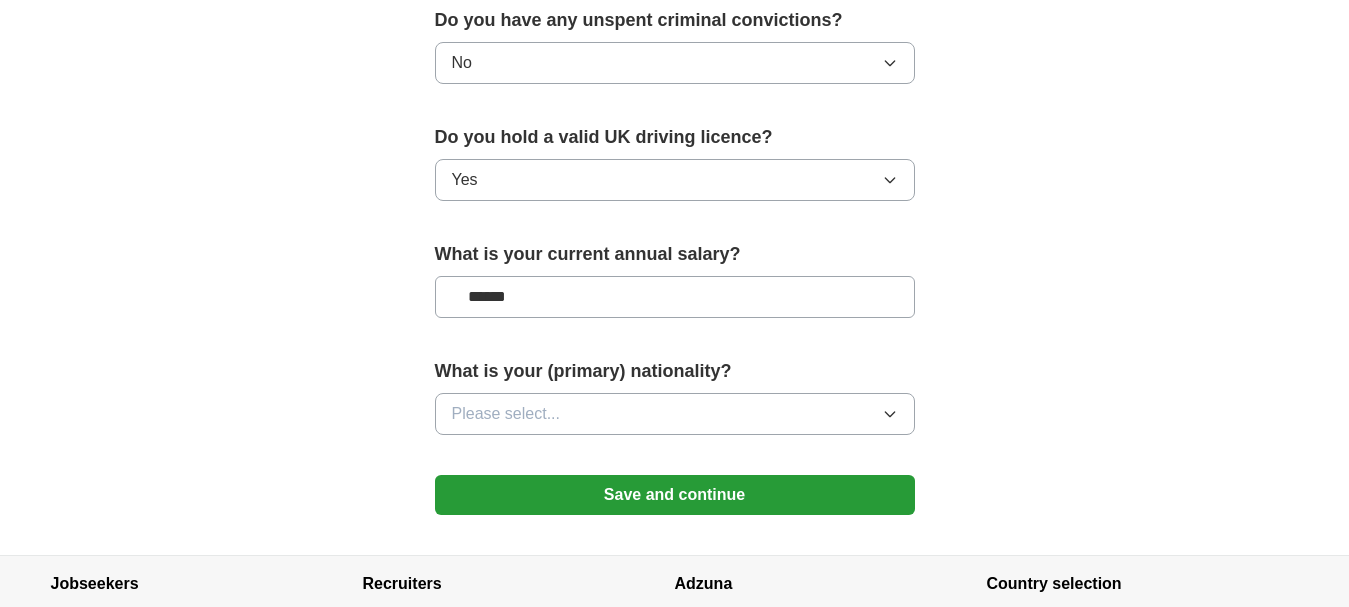 click on "Please select..." at bounding box center (675, 414) 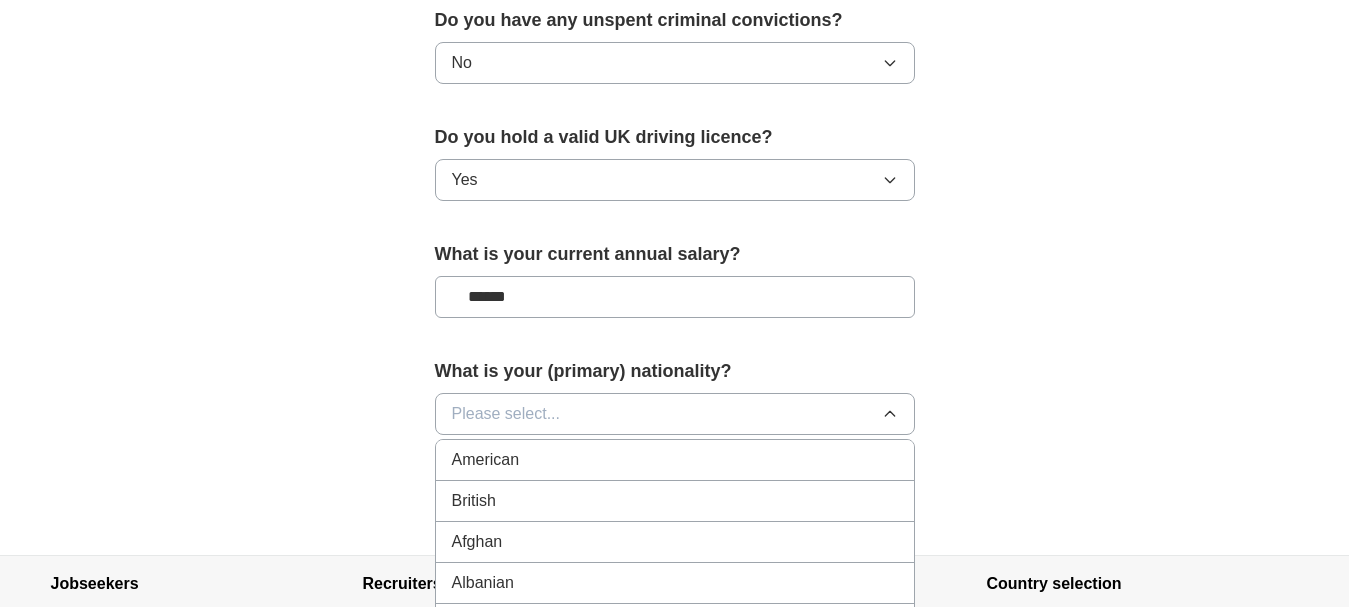 click on "******" at bounding box center [675, 297] 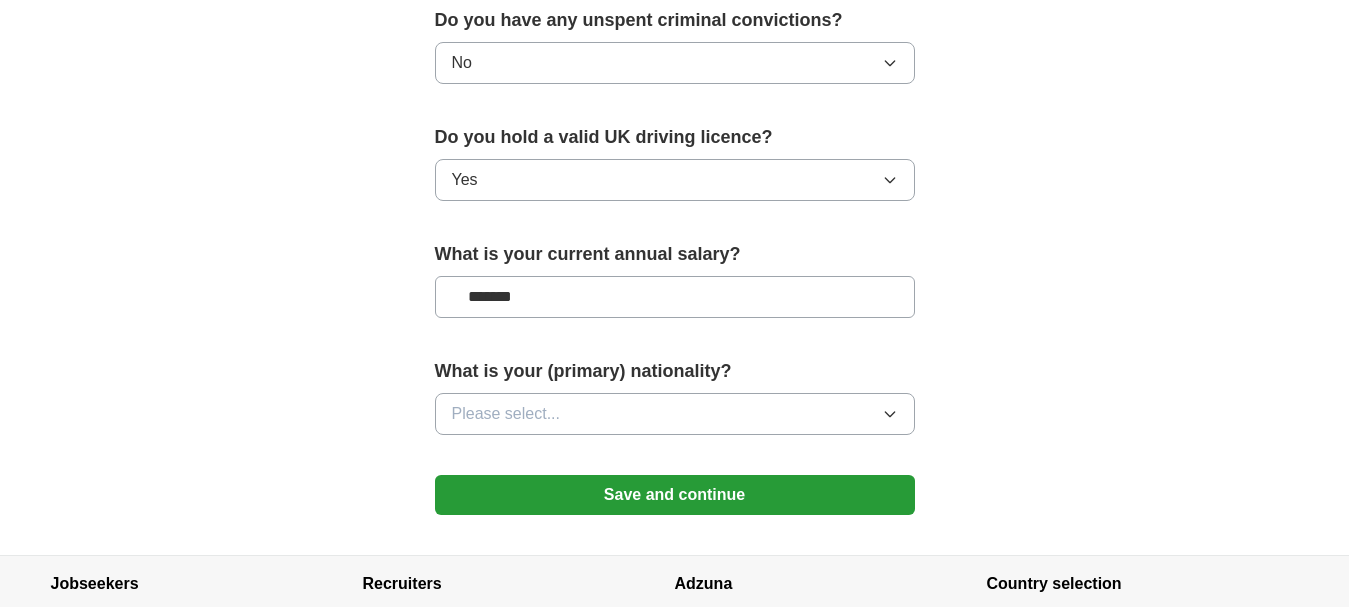 type on "*******" 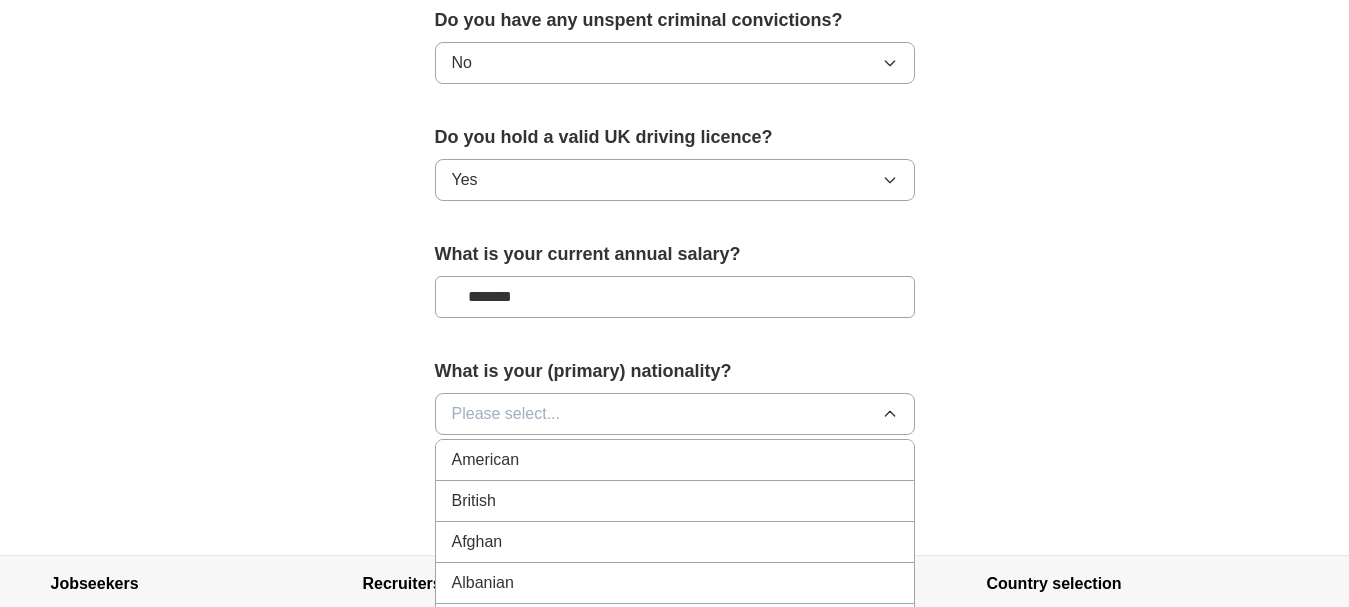 scroll, scrollTop: 100, scrollLeft: 0, axis: vertical 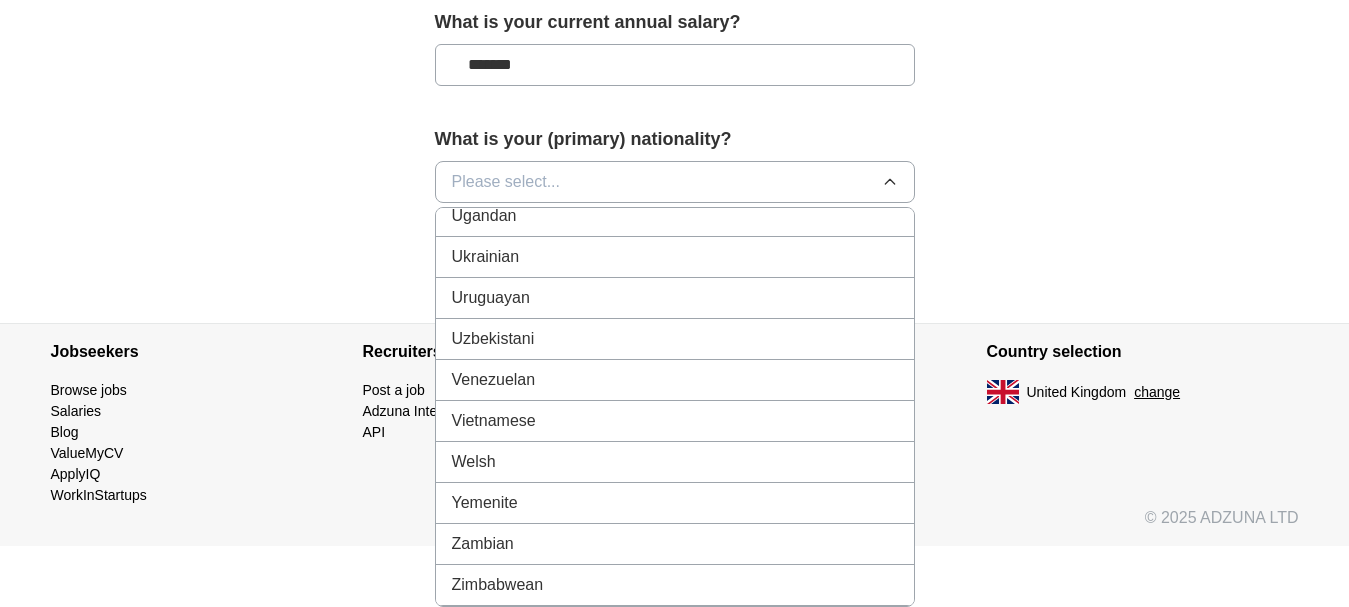 click on "Venezuelan" at bounding box center (494, 380) 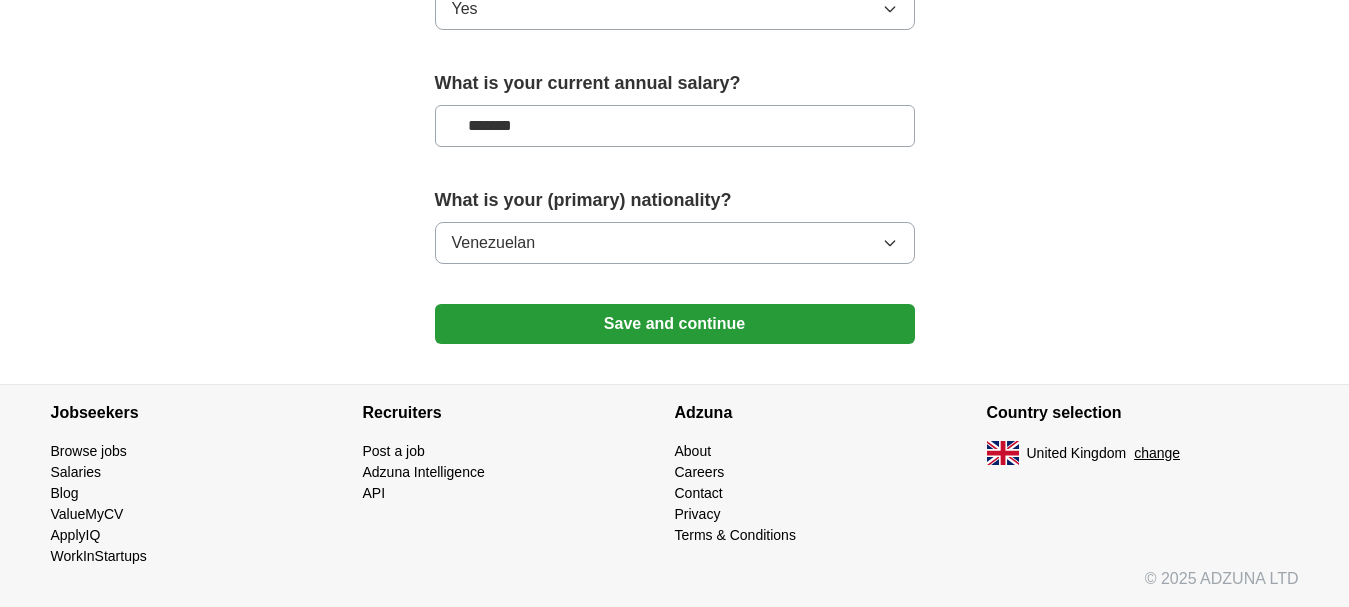 scroll, scrollTop: 1471, scrollLeft: 0, axis: vertical 